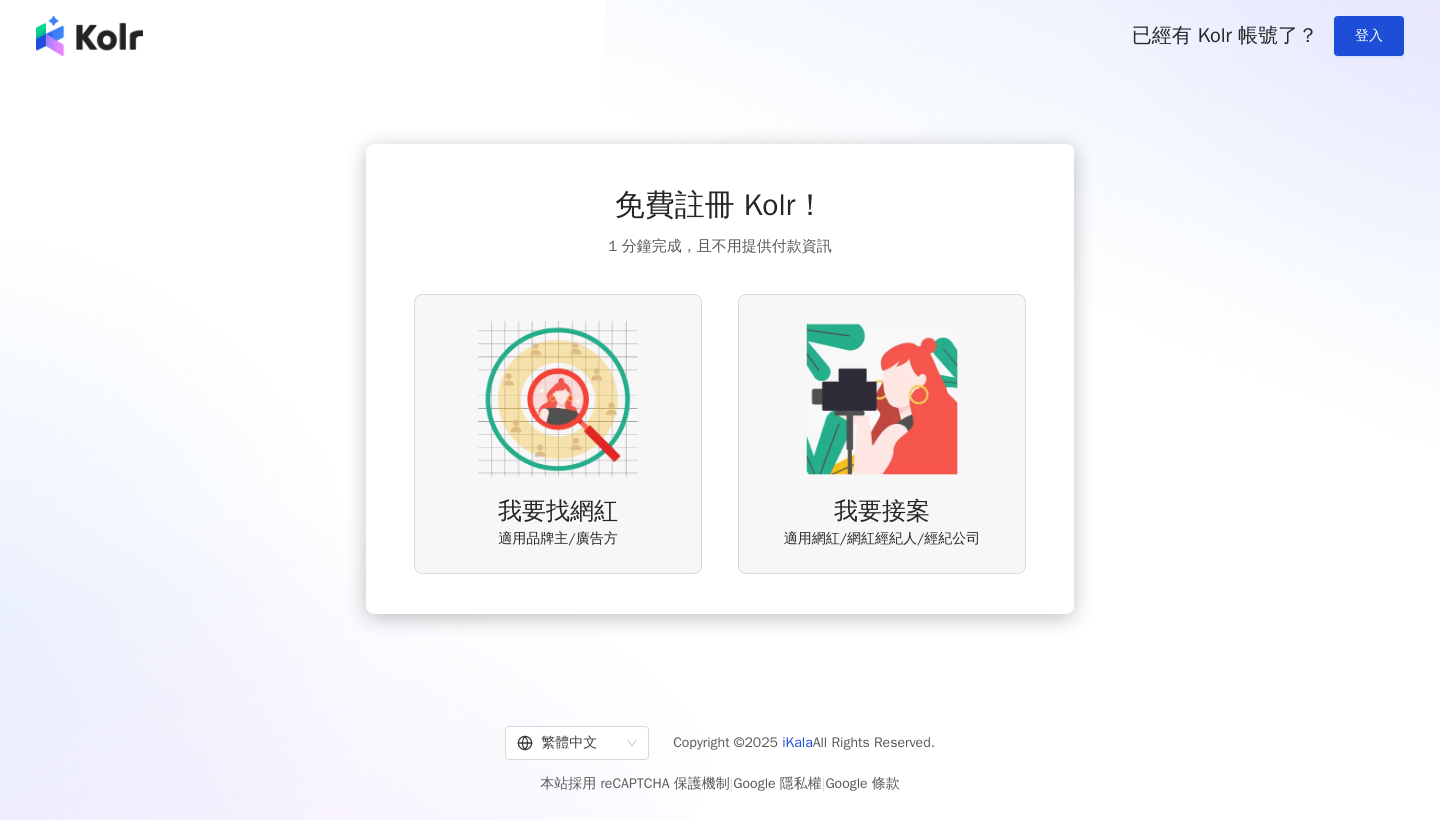 scroll, scrollTop: 0, scrollLeft: 0, axis: both 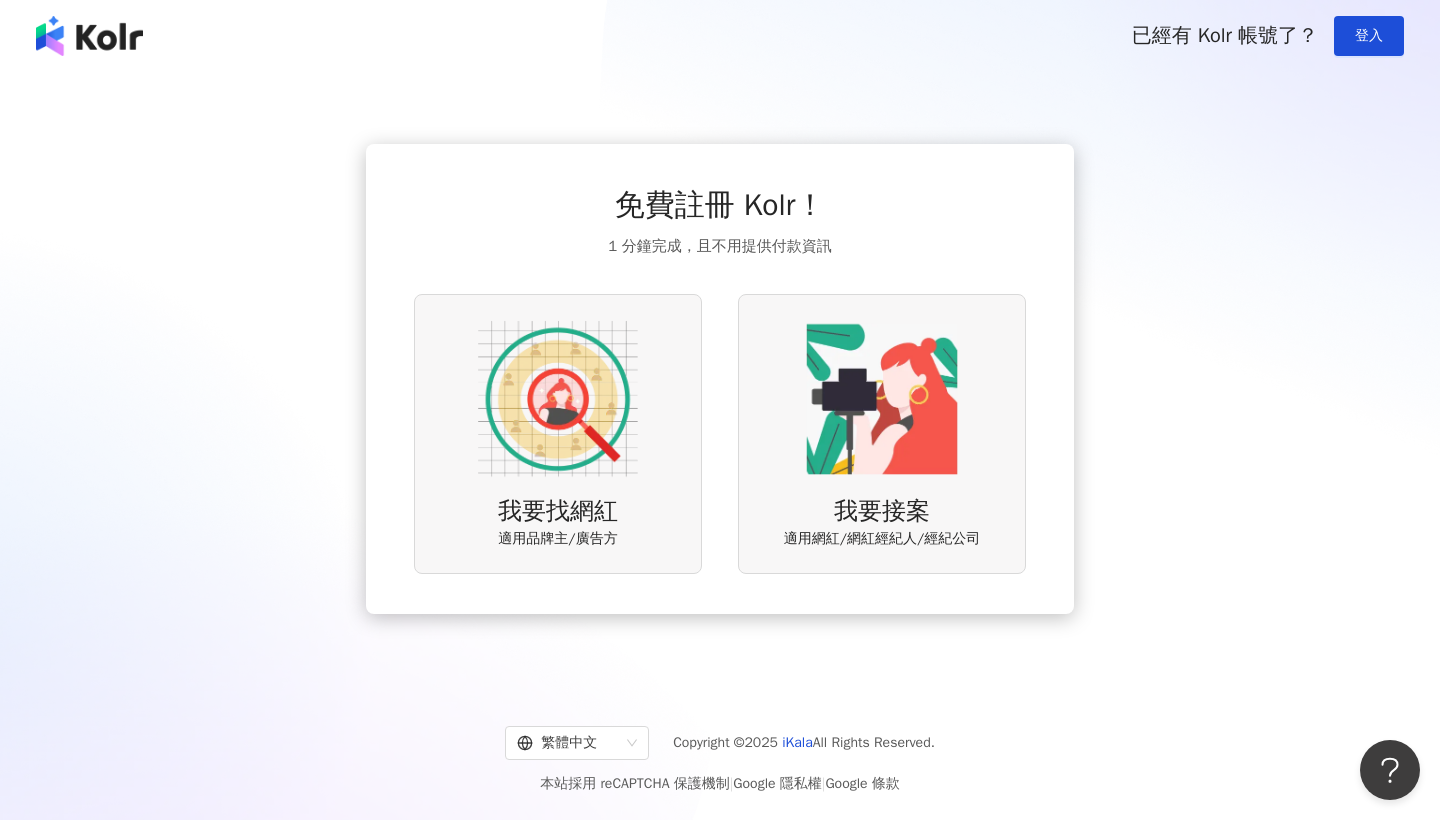 click at bounding box center [558, 399] 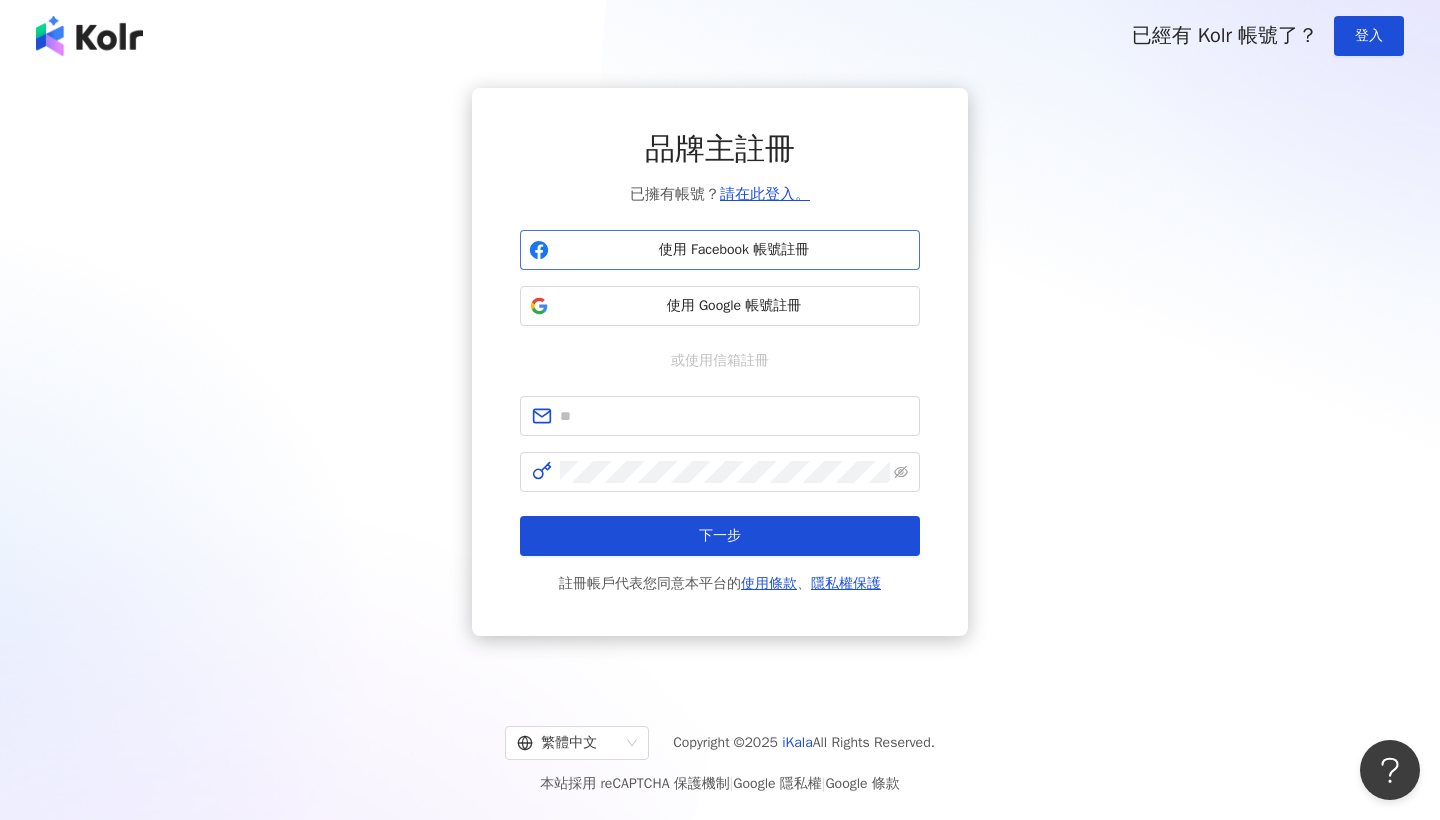 click on "使用 Facebook 帳號註冊" at bounding box center (734, 250) 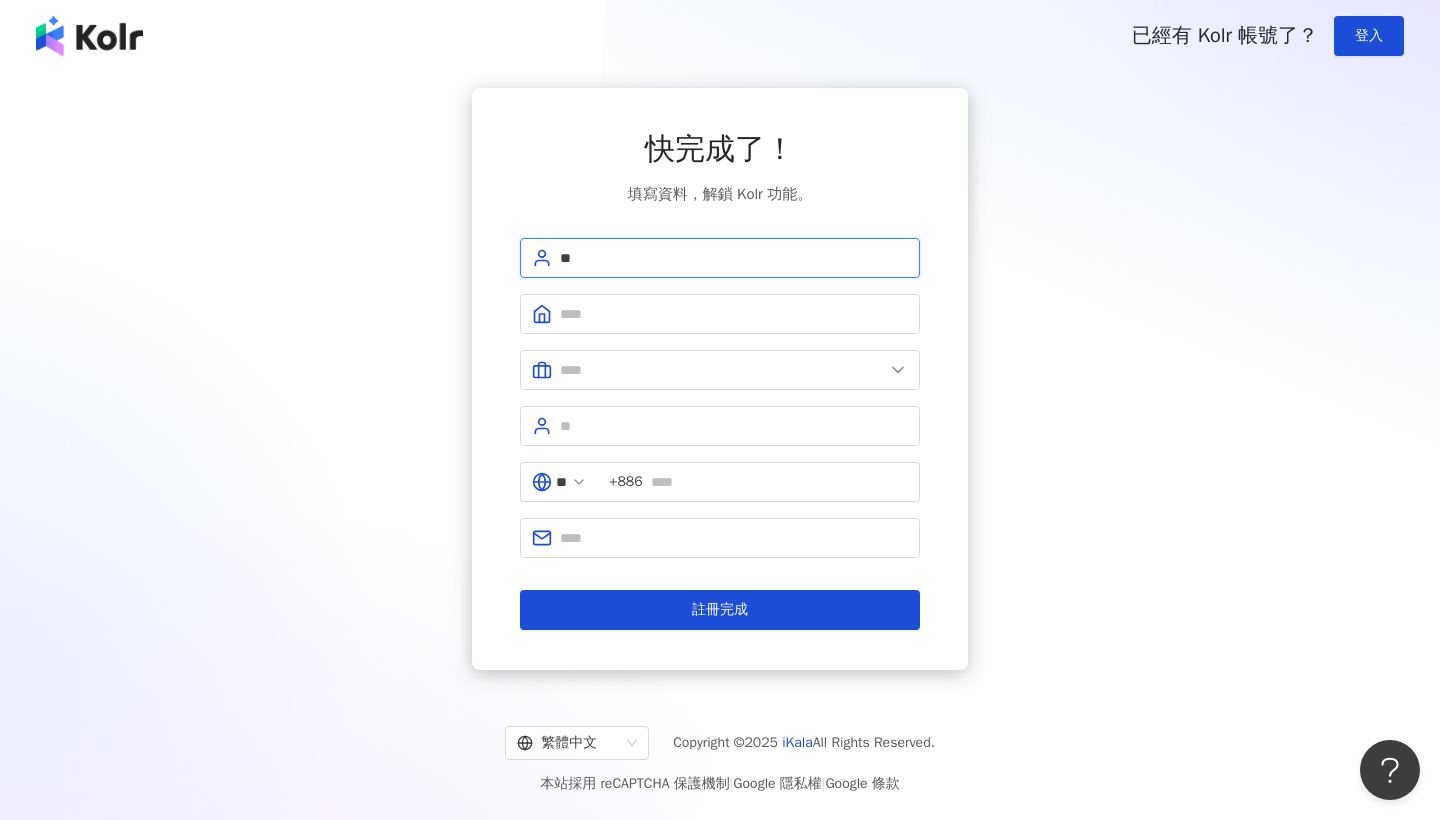 type on "*" 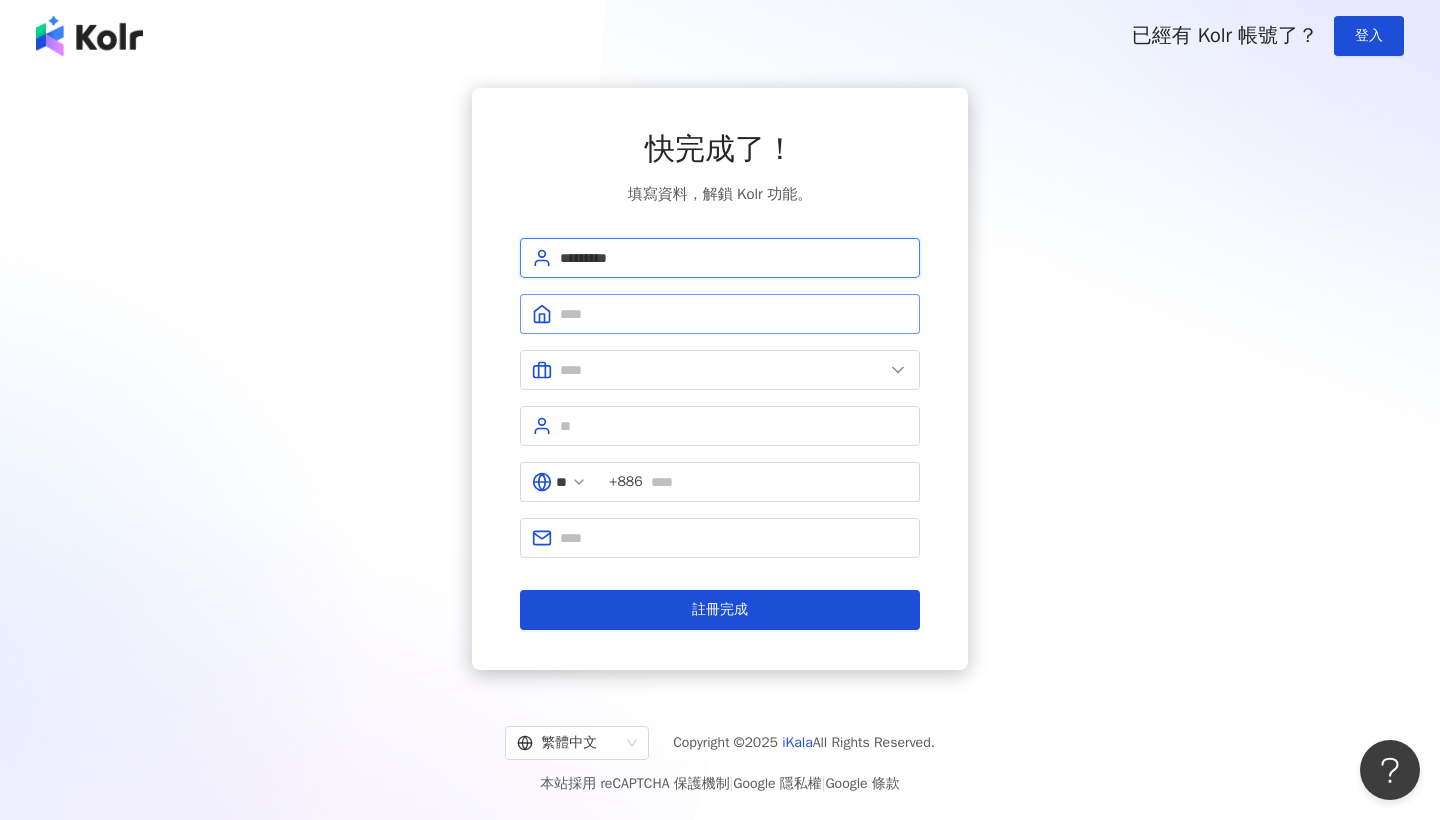 type on "*********" 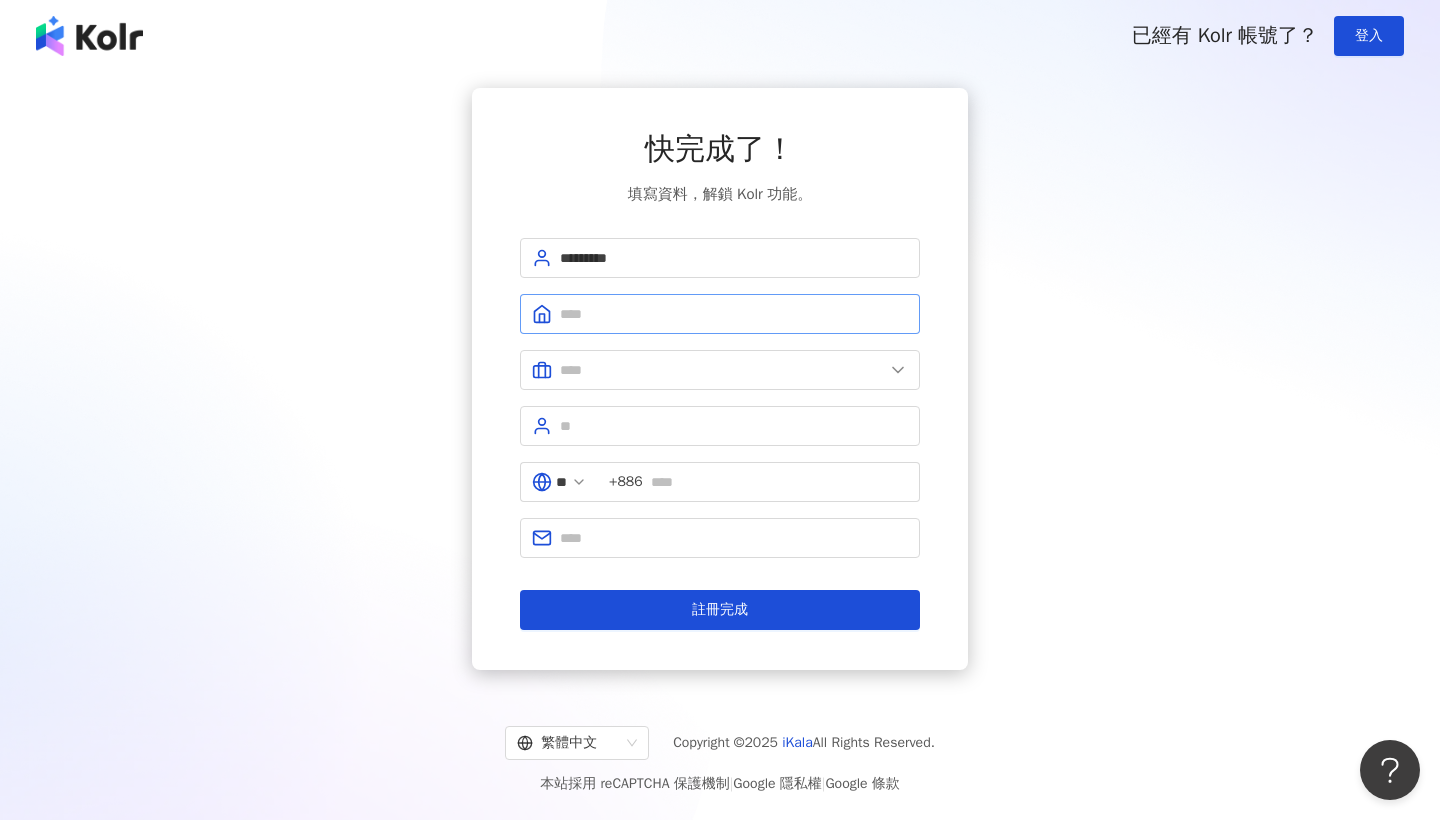 click at bounding box center [720, 314] 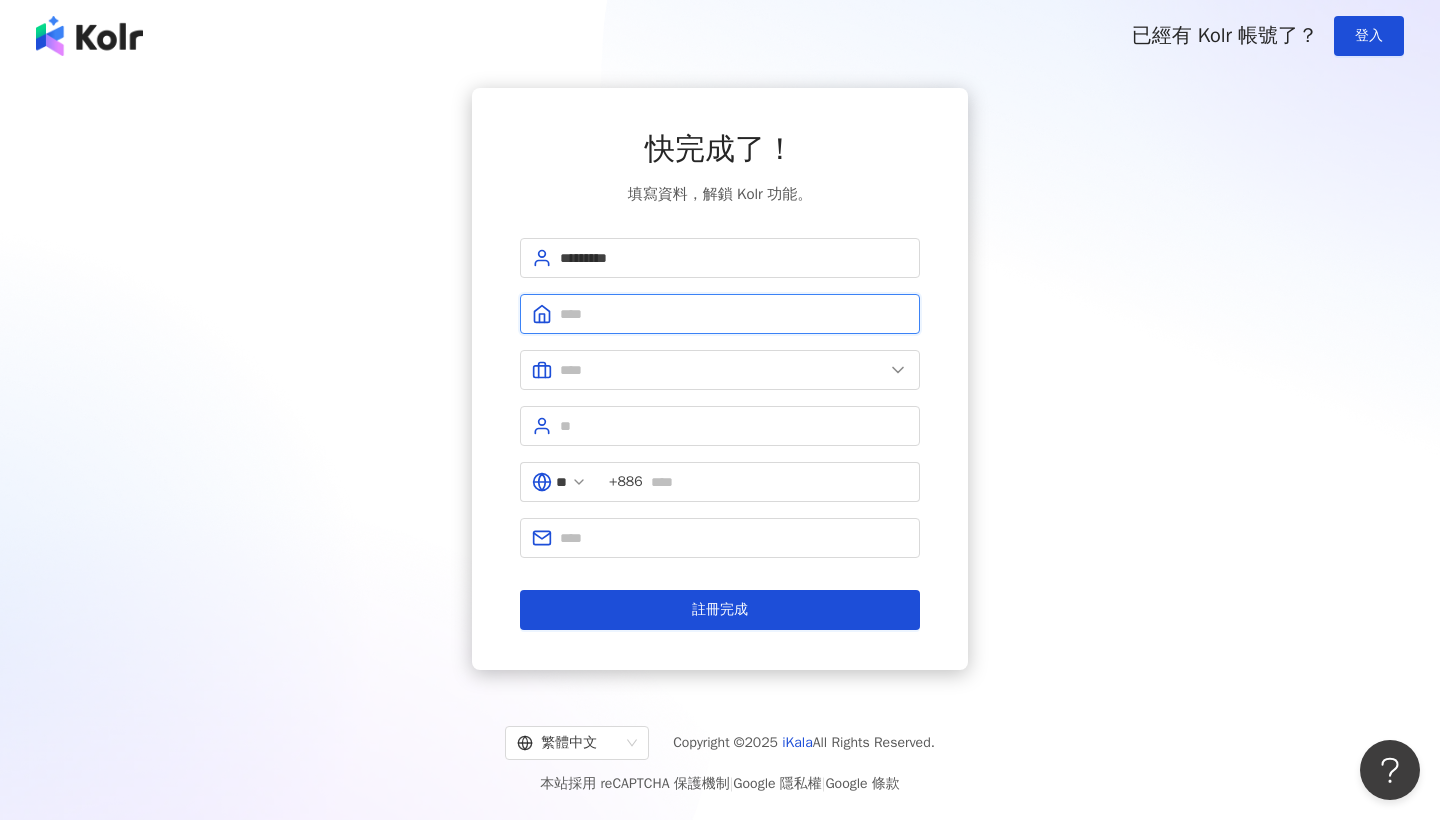 click at bounding box center [734, 314] 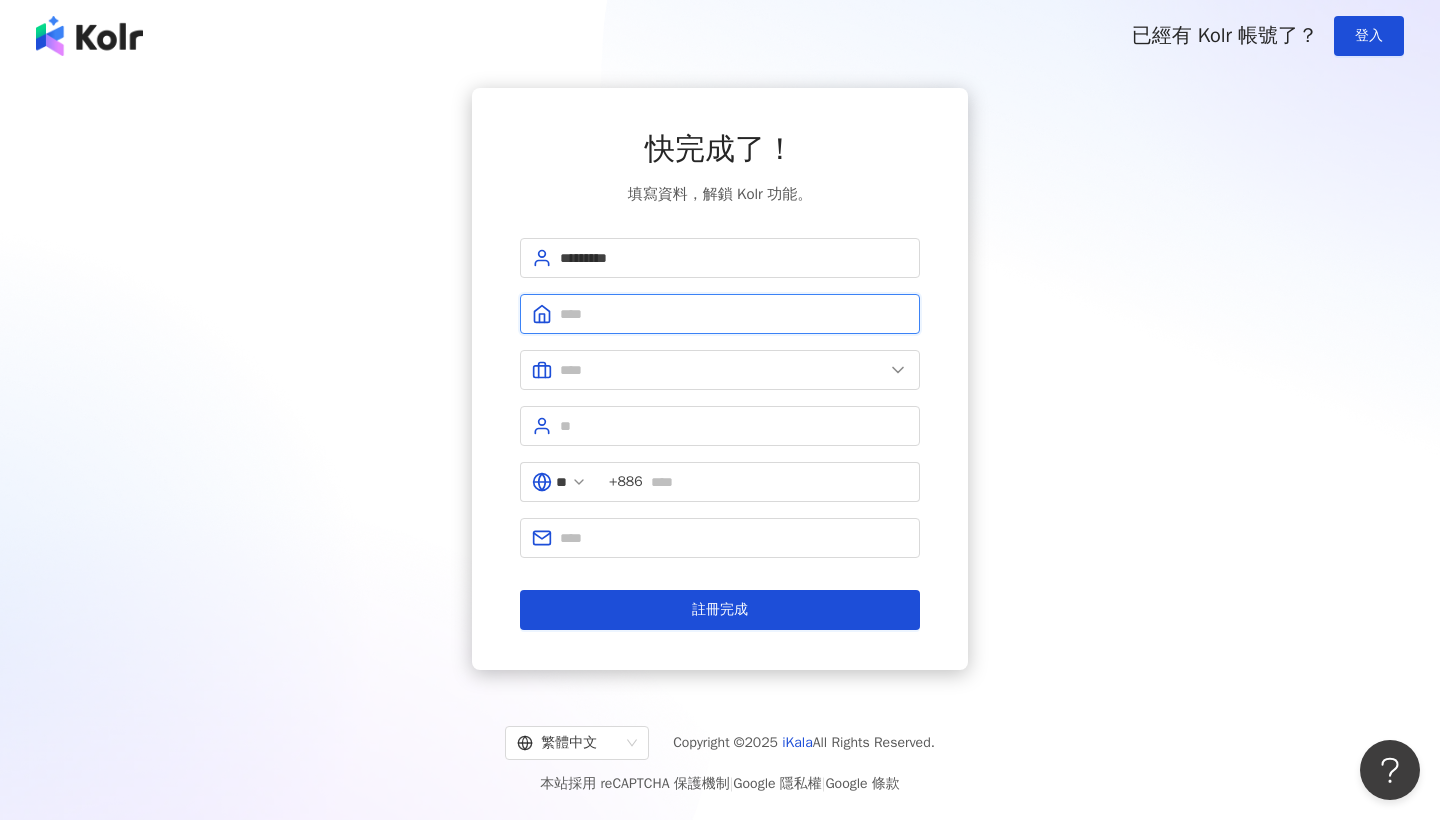 click at bounding box center (734, 314) 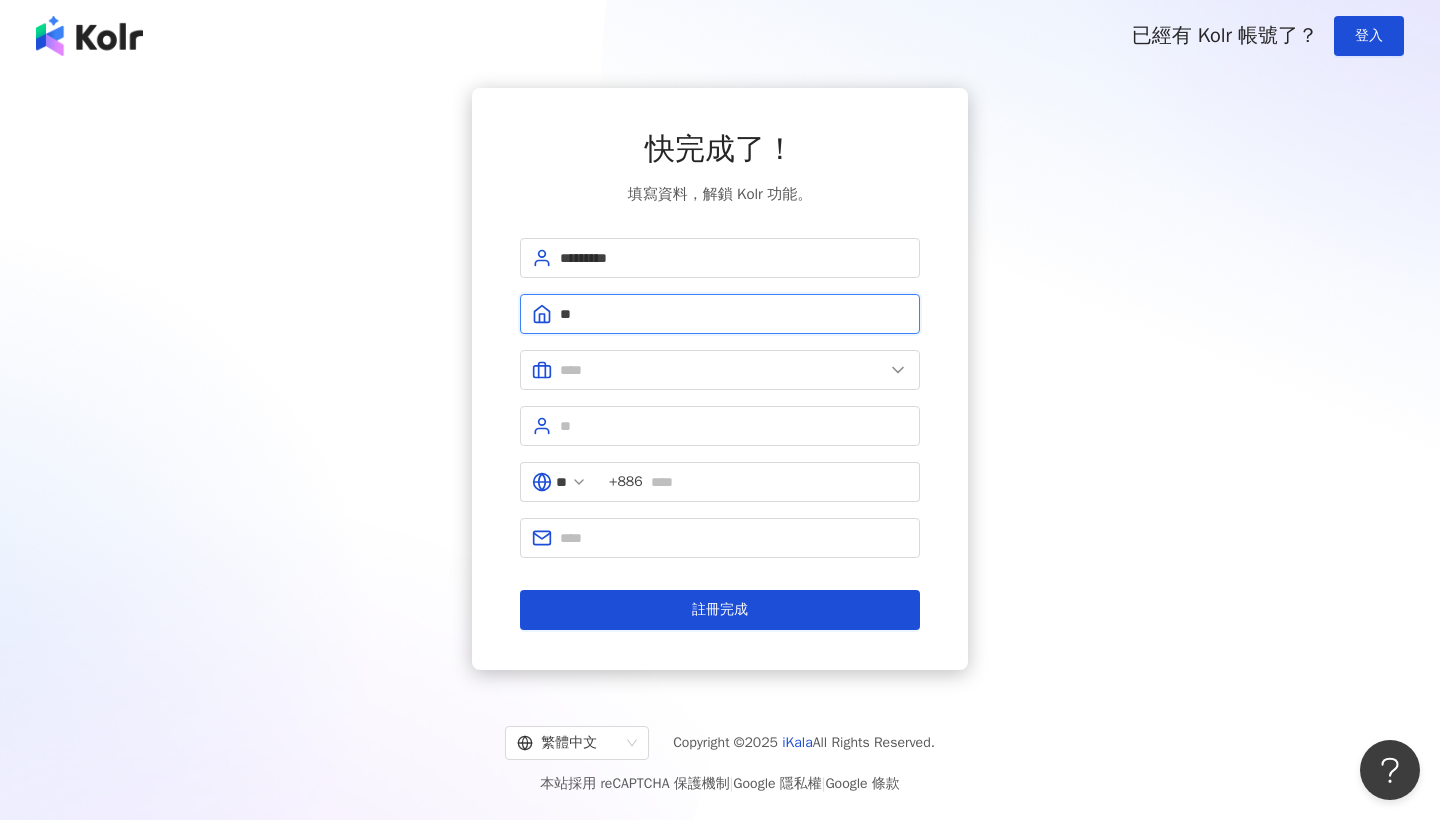 type on "*" 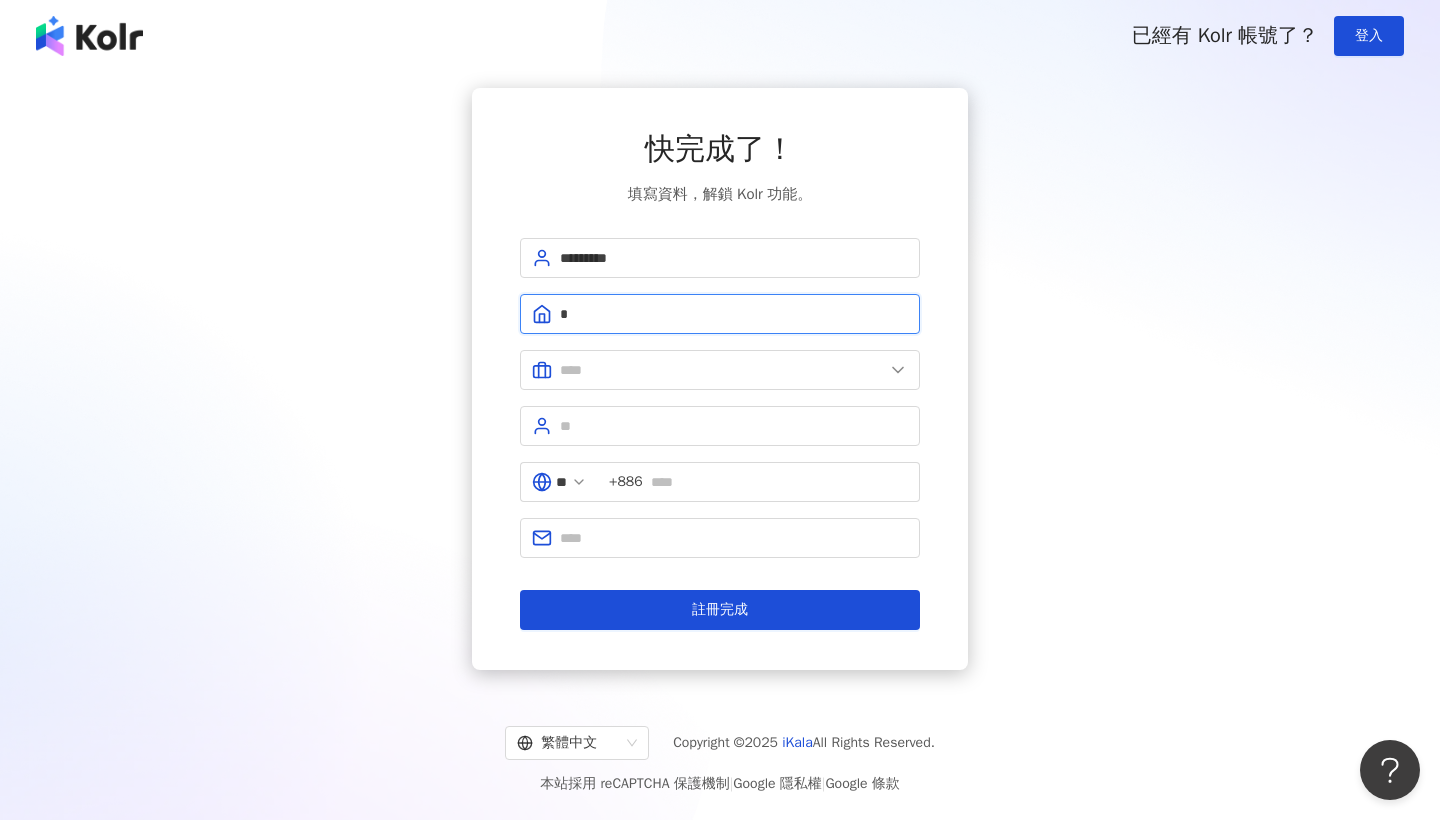 type 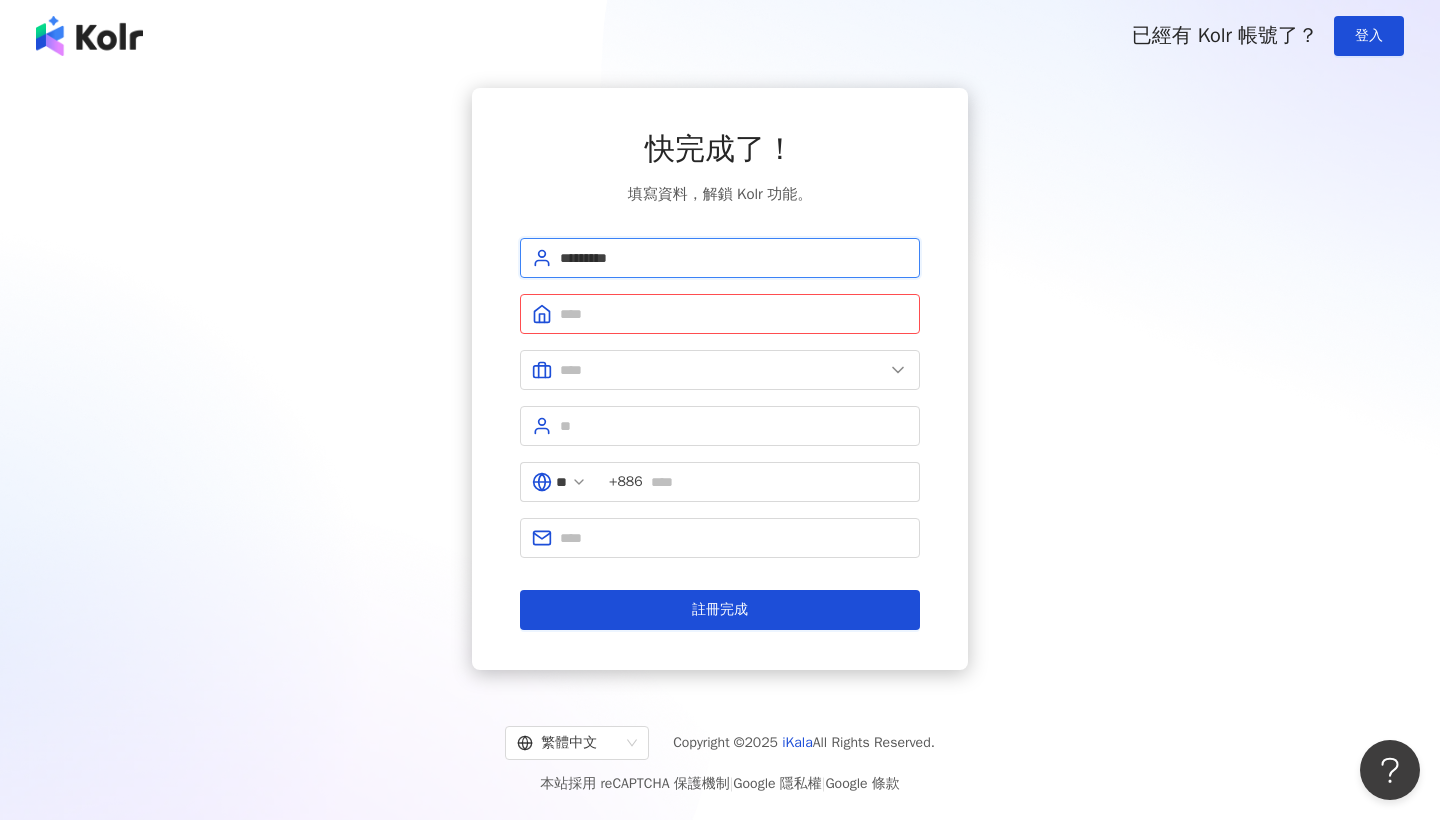 click on "*********" at bounding box center [734, 258] 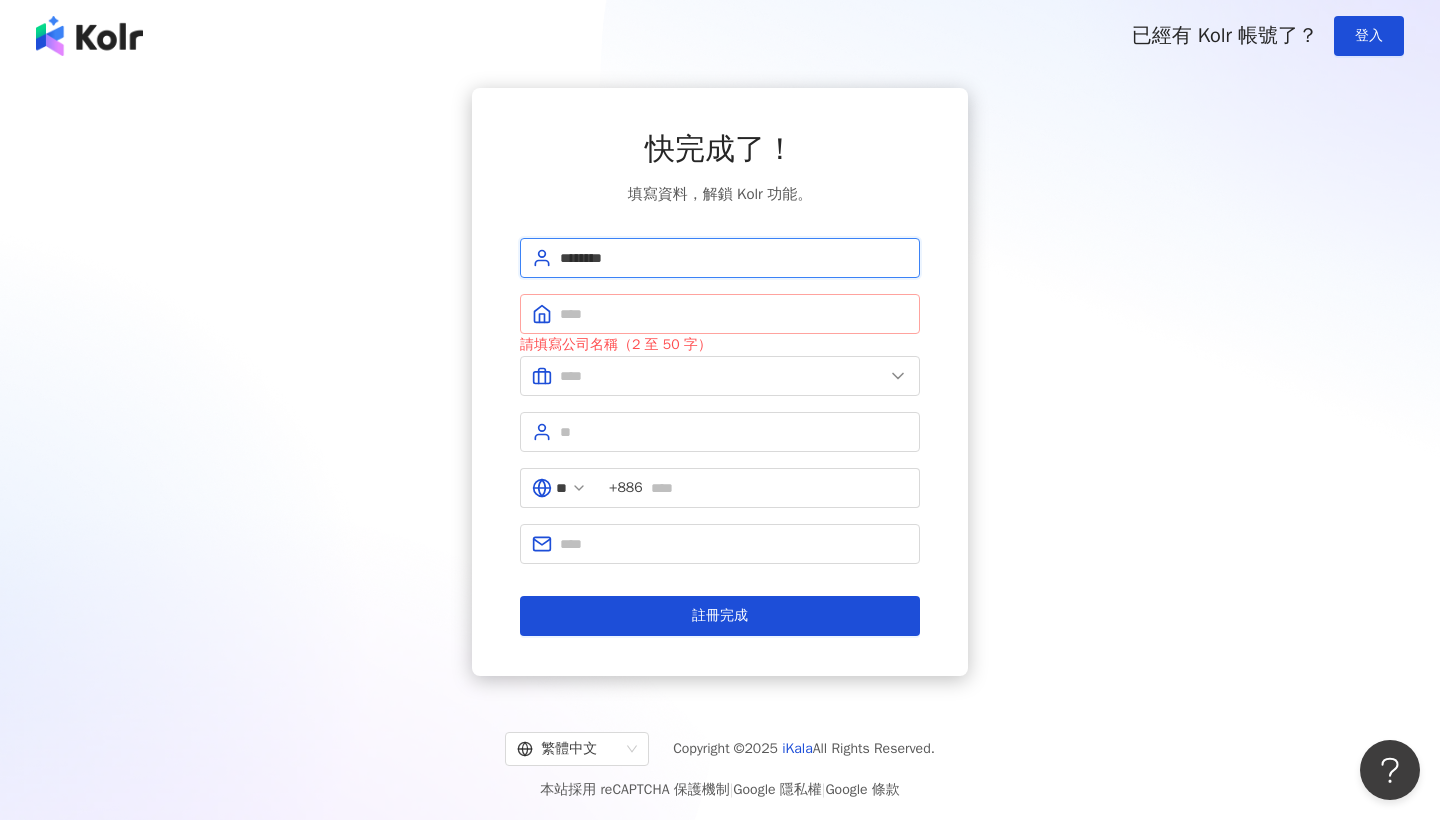 type on "********" 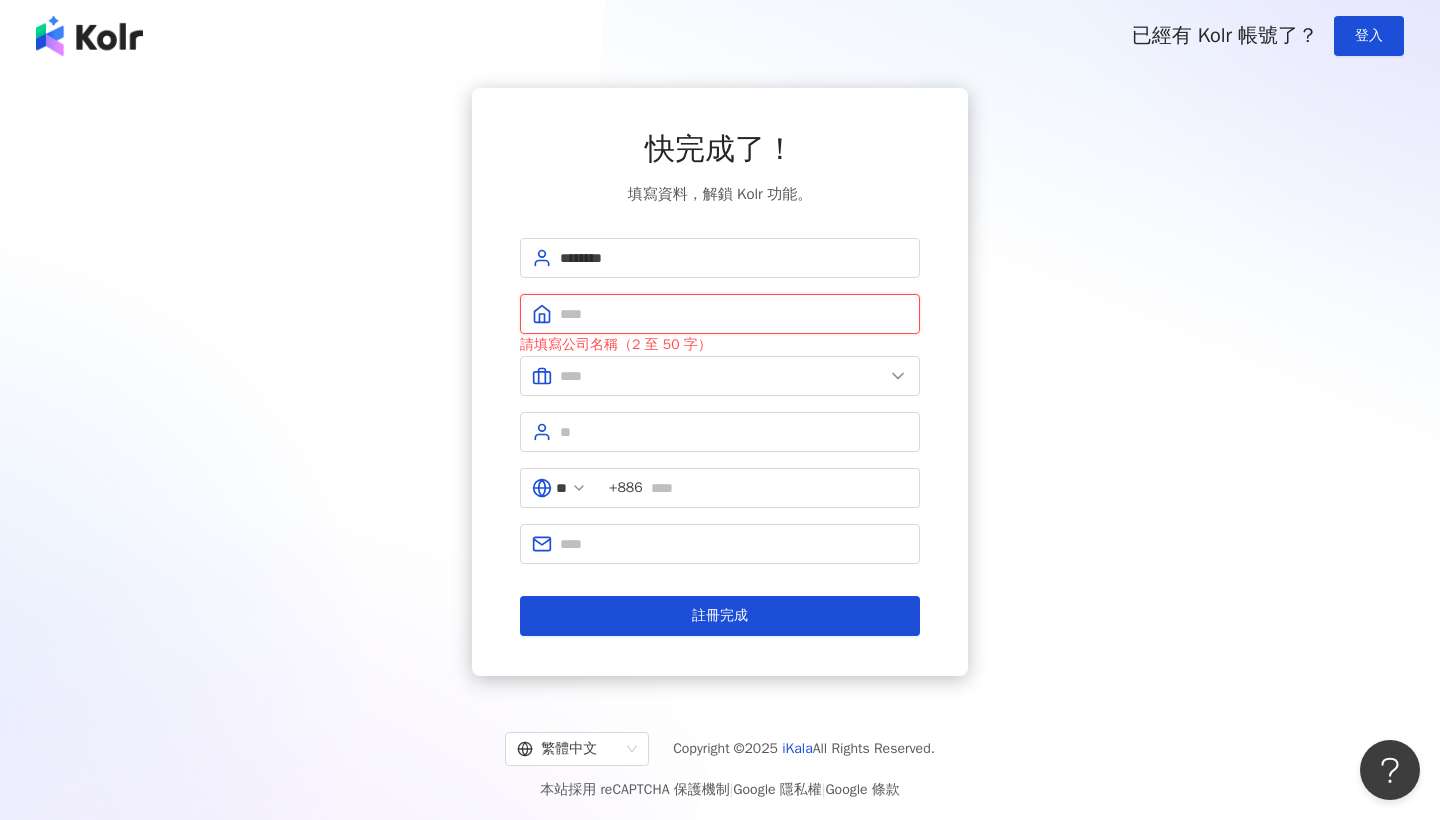 click at bounding box center (734, 314) 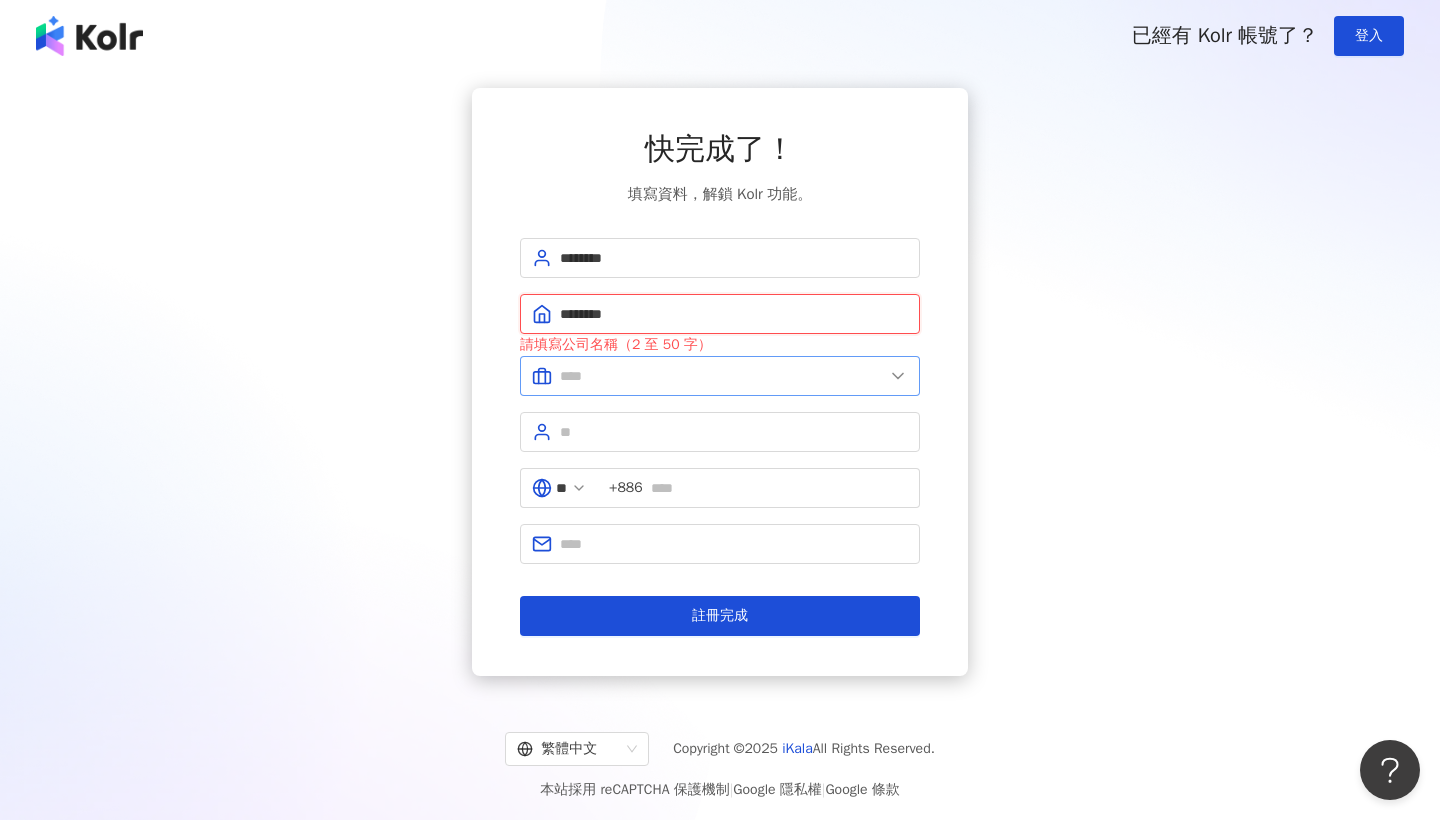 type on "********" 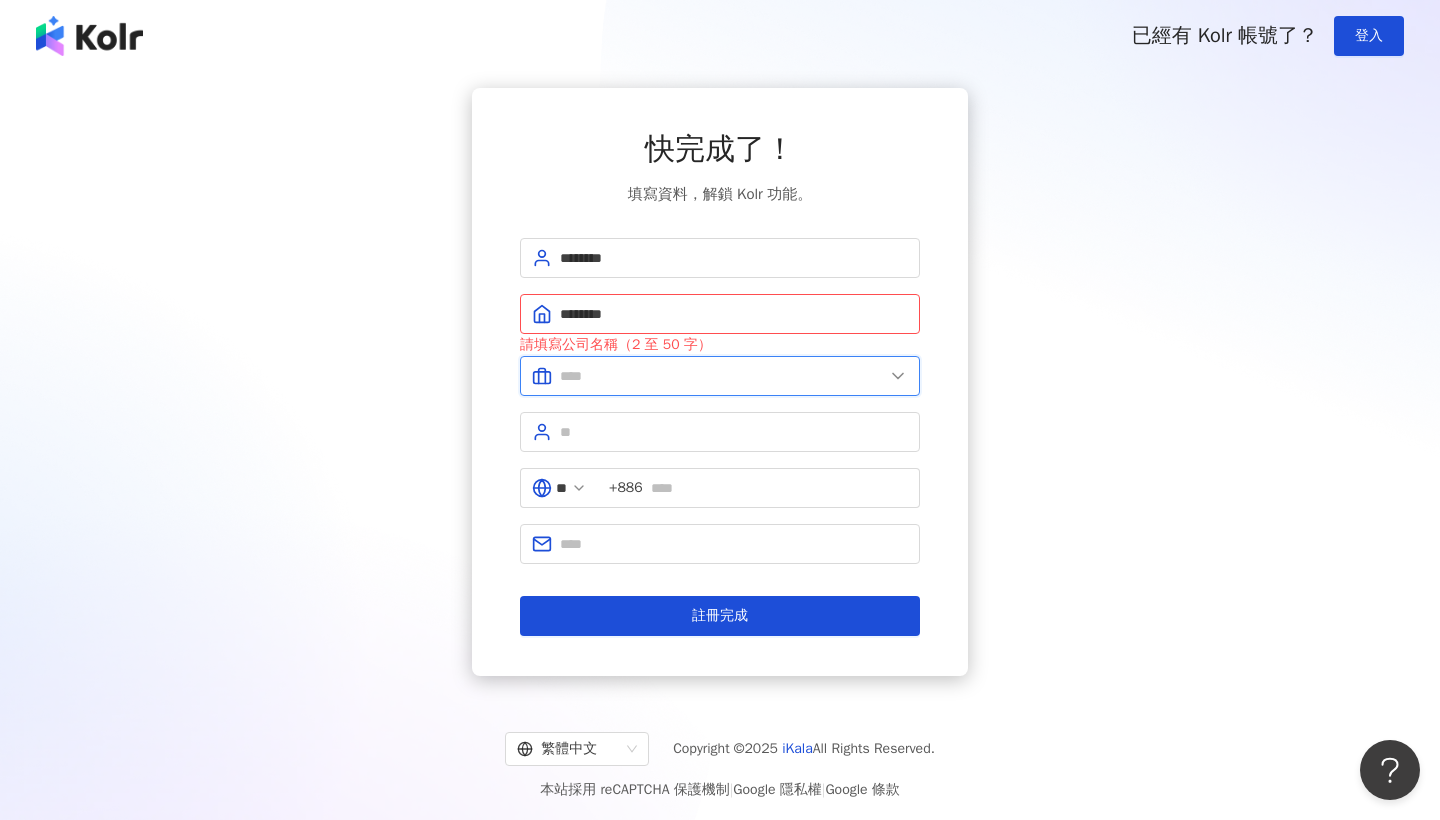click at bounding box center [722, 376] 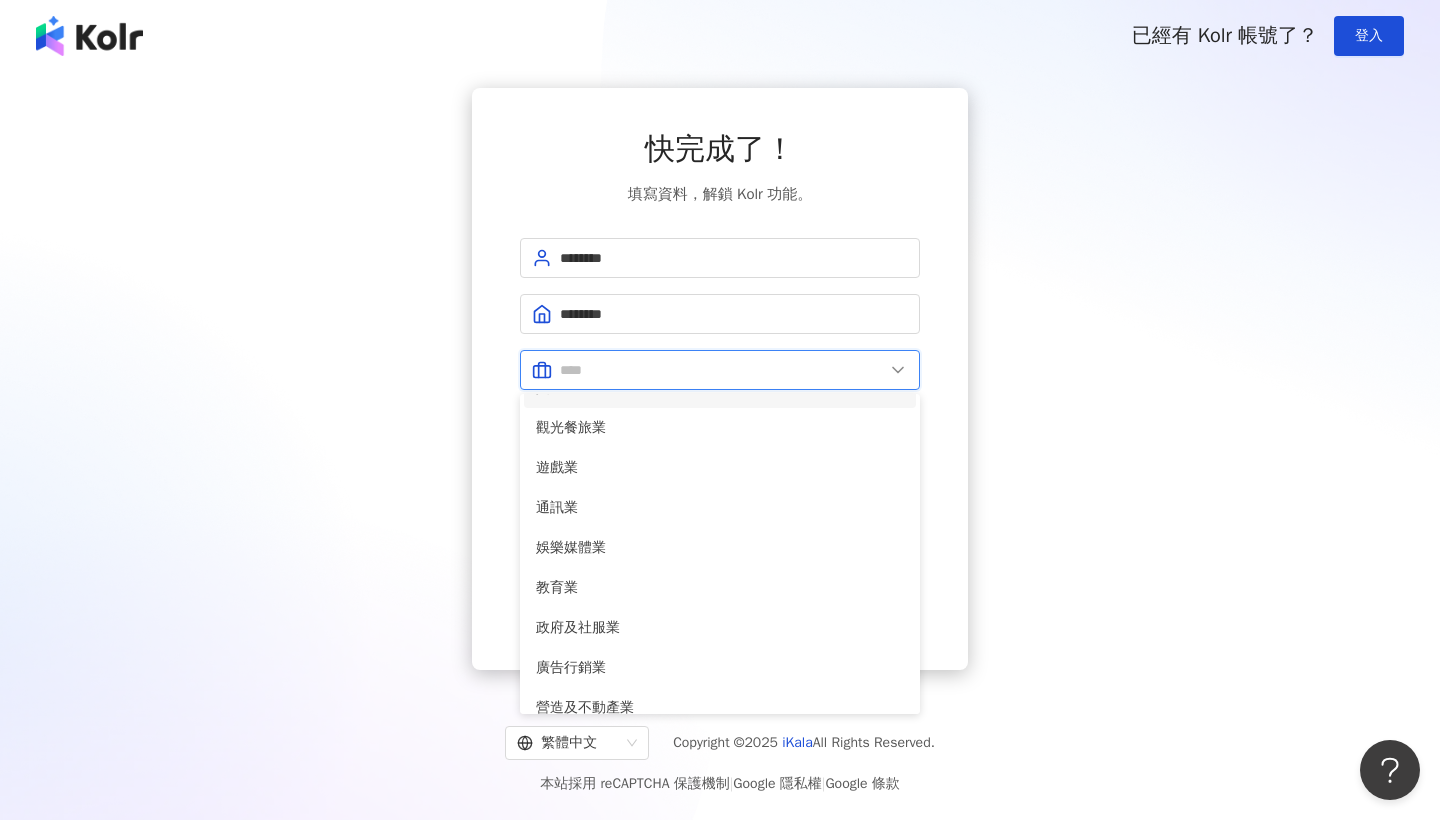 scroll, scrollTop: 312, scrollLeft: 0, axis: vertical 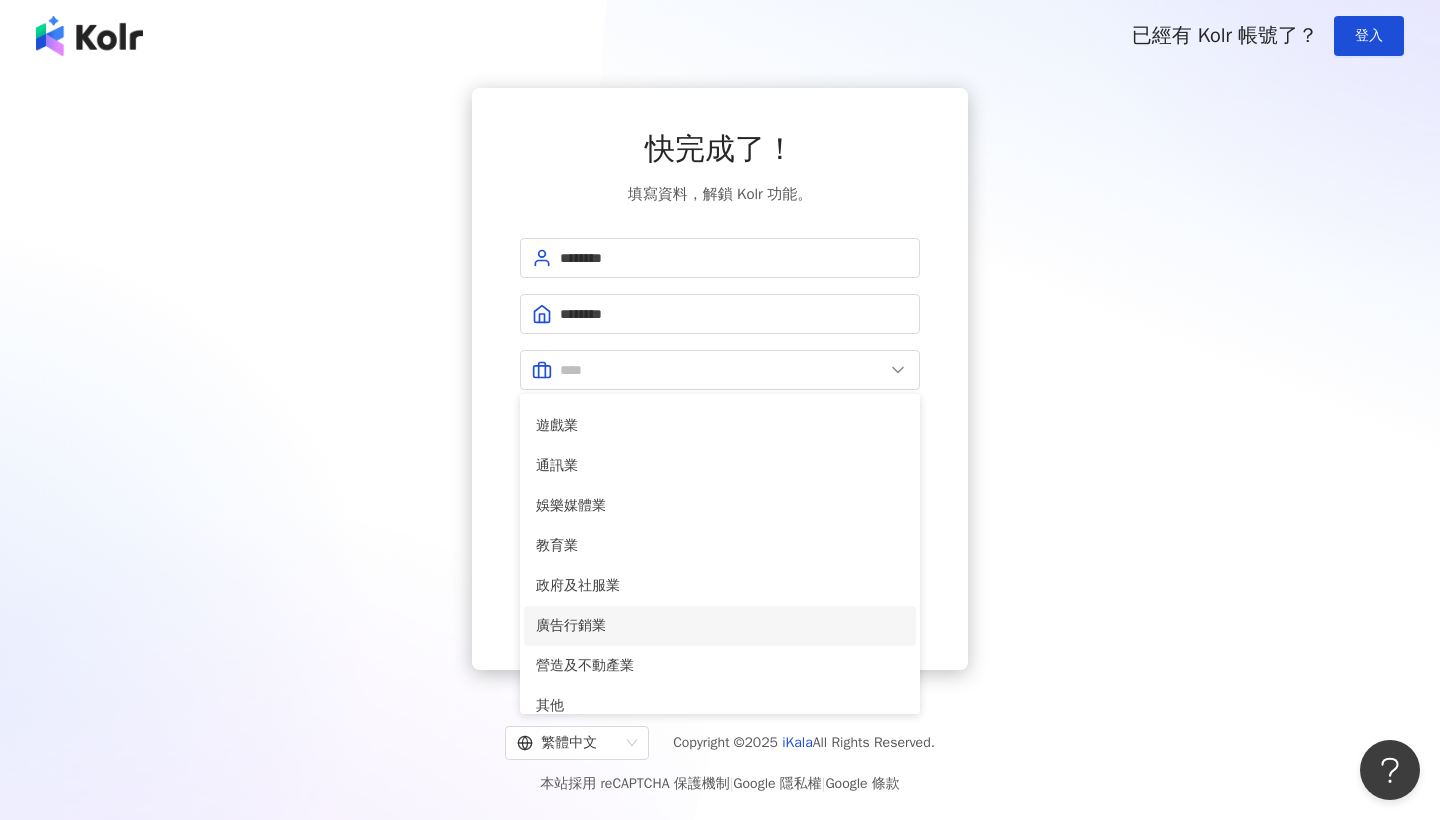 click on "廣告行銷業" at bounding box center [720, 626] 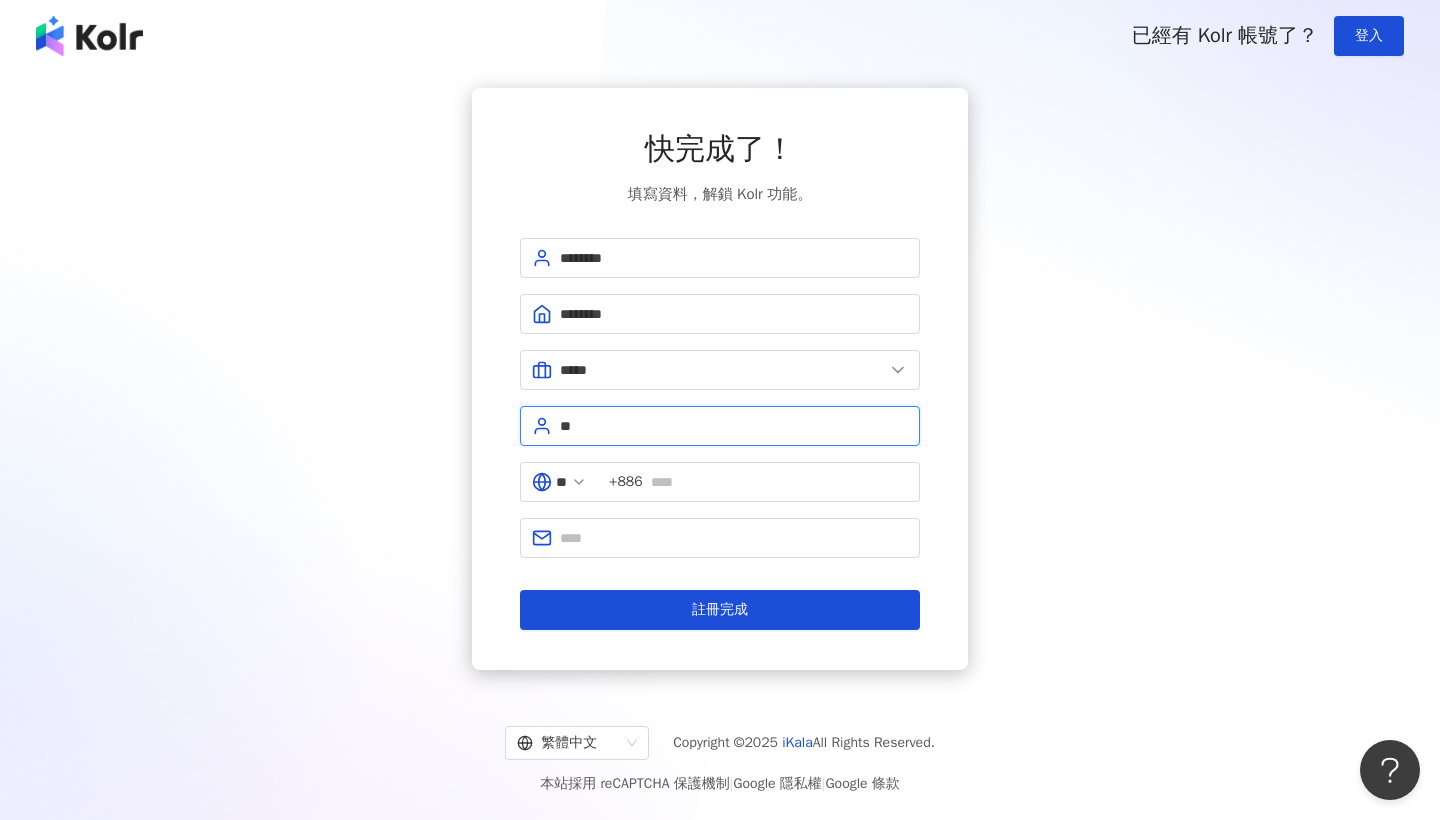type on "*" 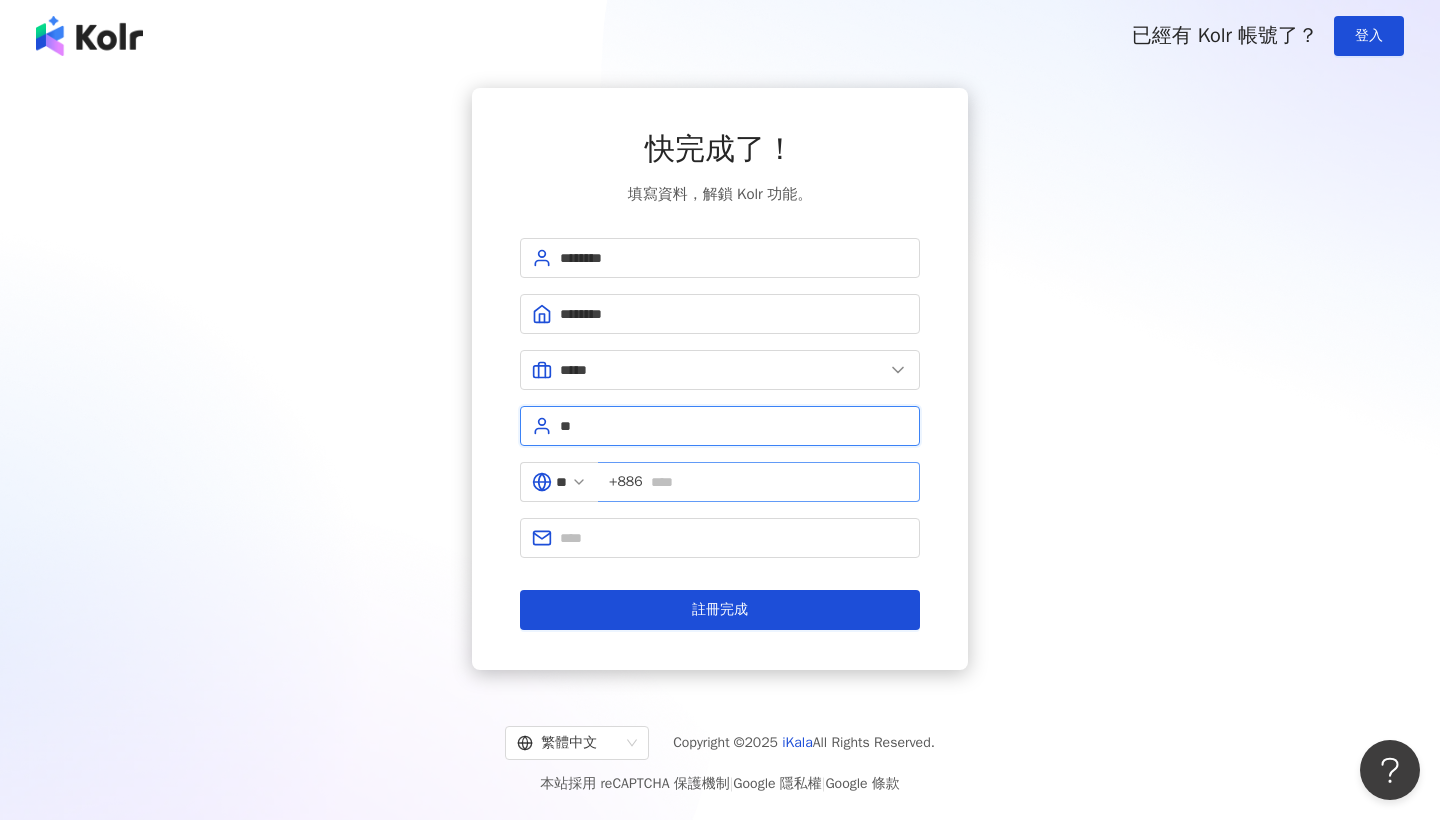 type on "**" 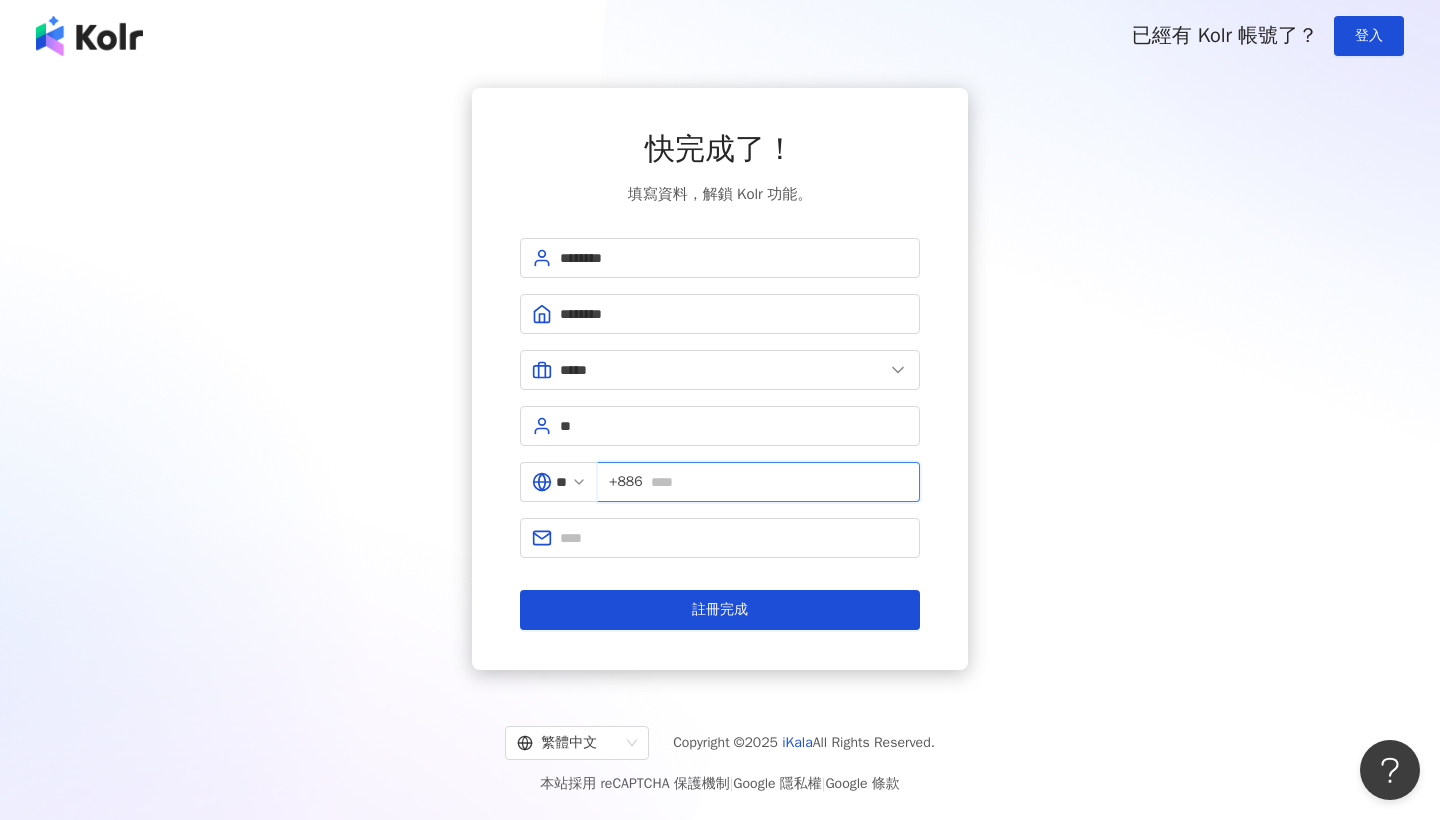type on "*" 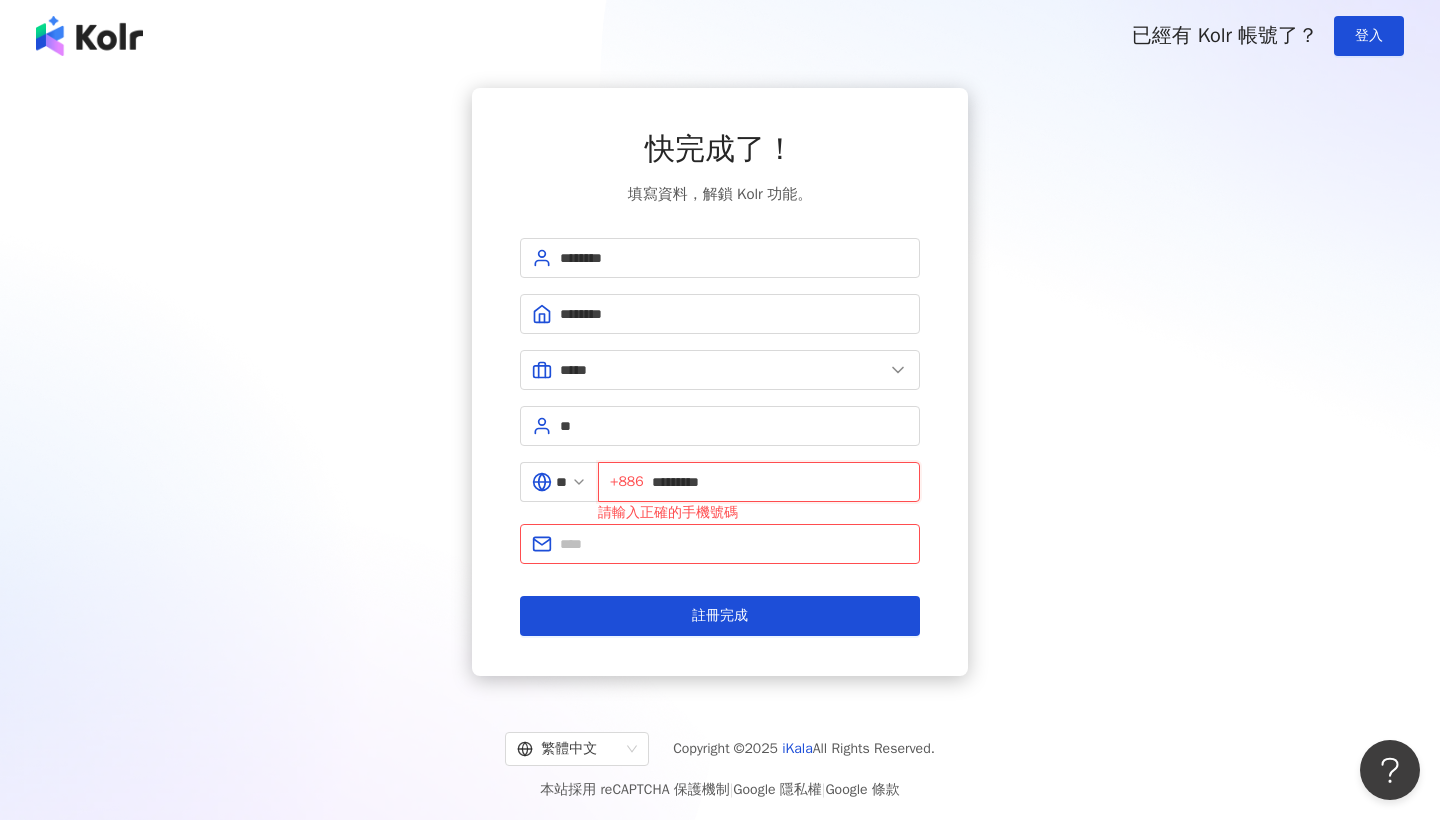 click on "*********" at bounding box center [780, 482] 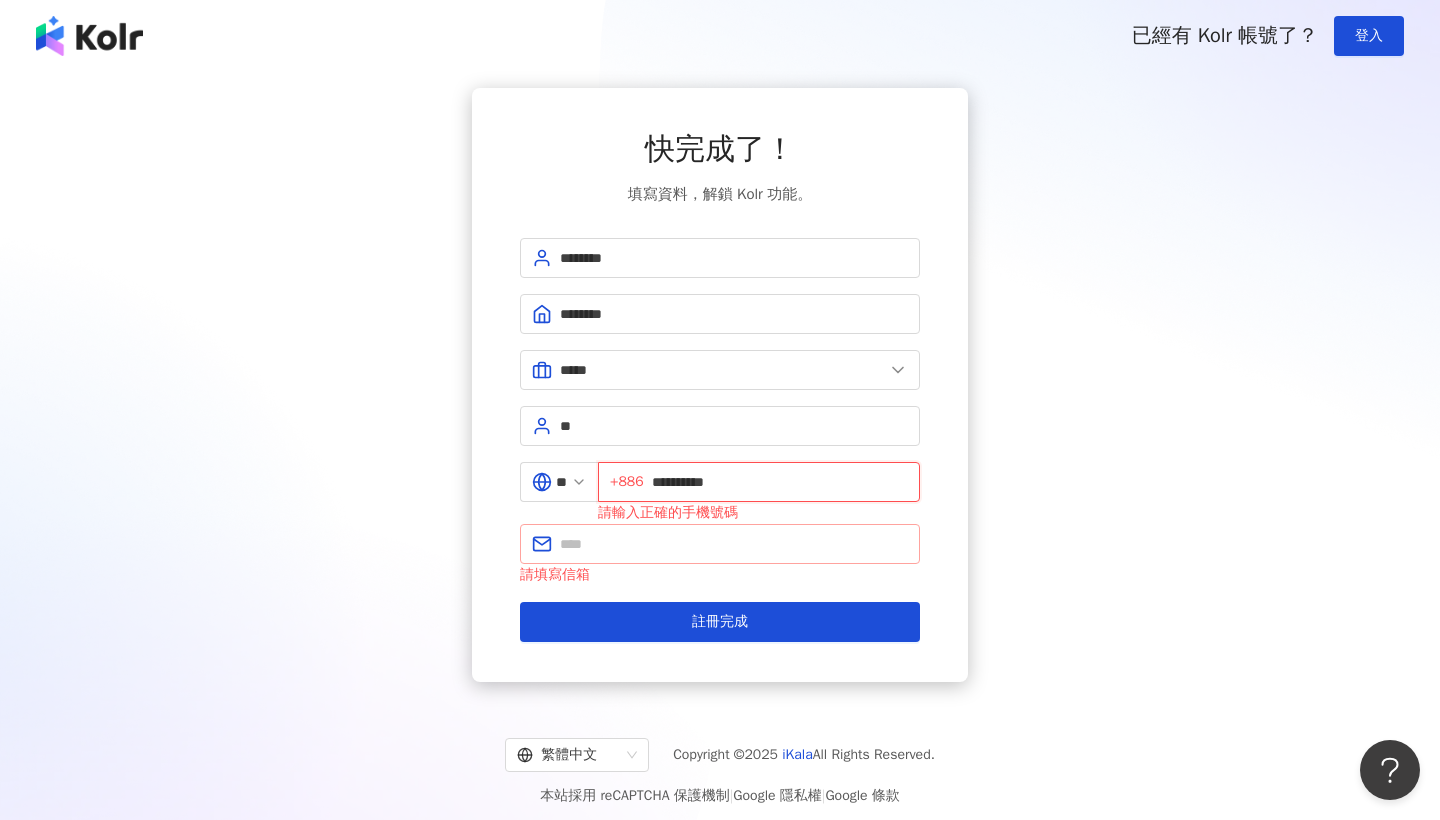 type on "**********" 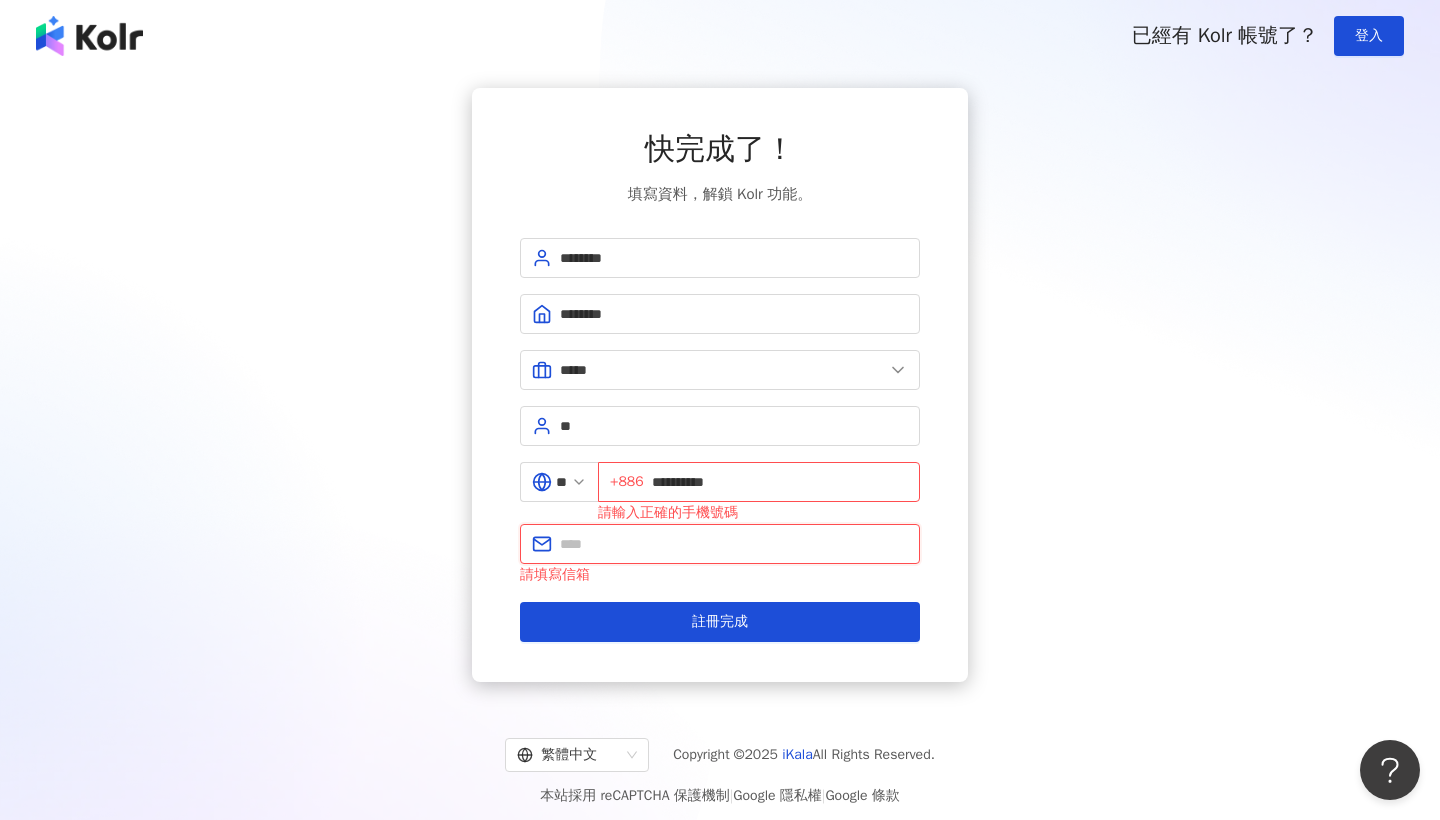 click at bounding box center [734, 544] 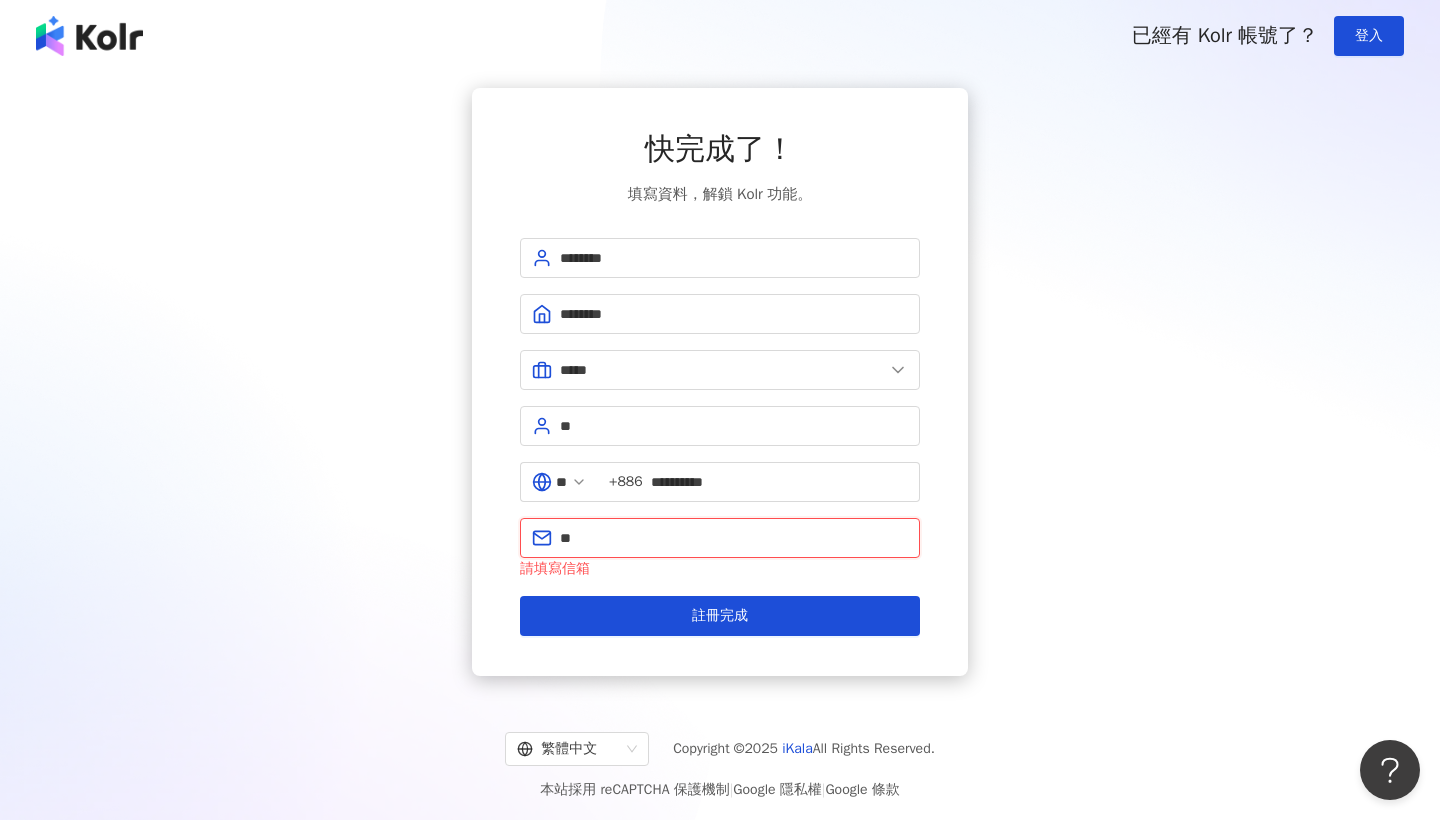 type on "*" 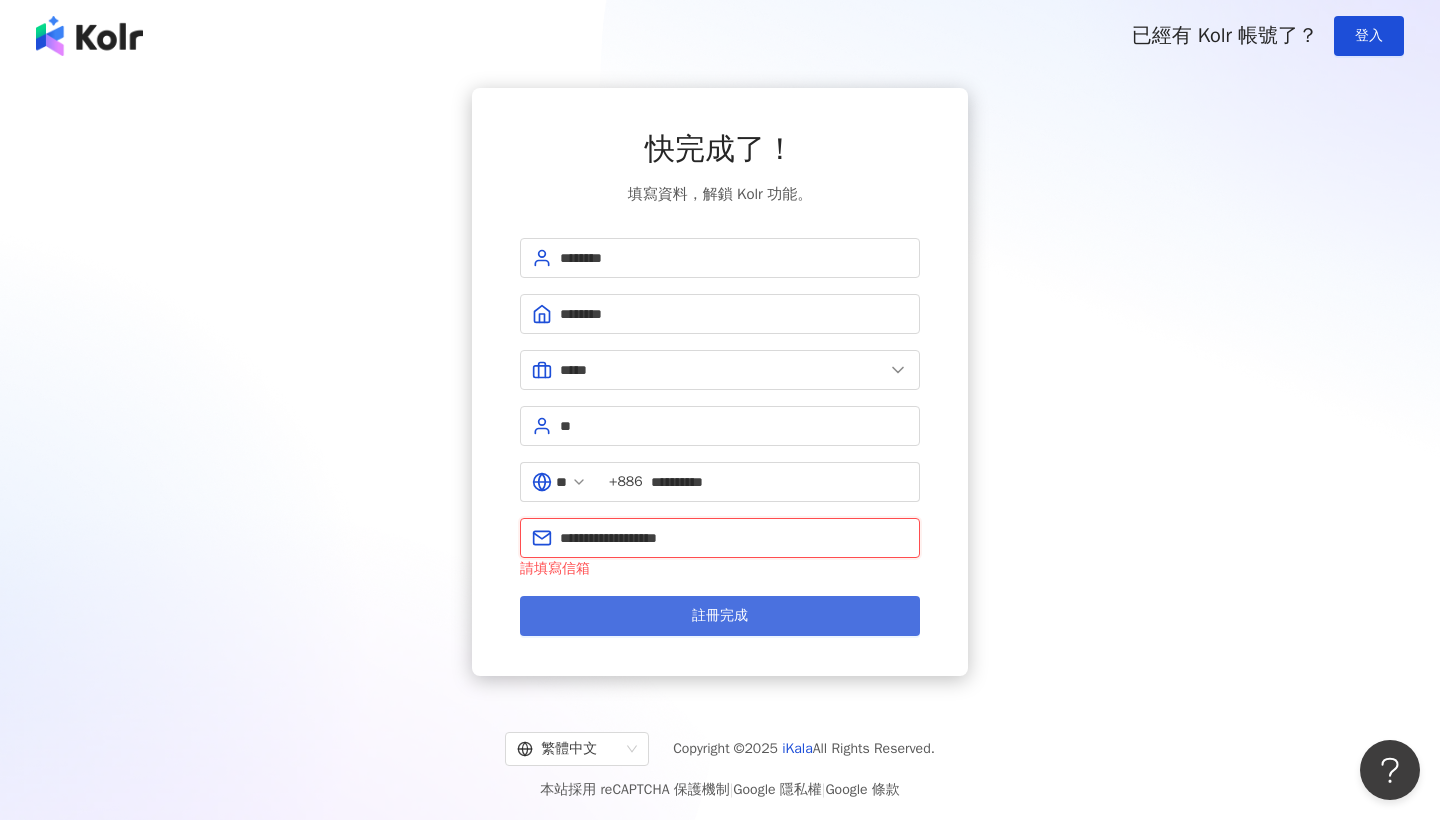 type on "**********" 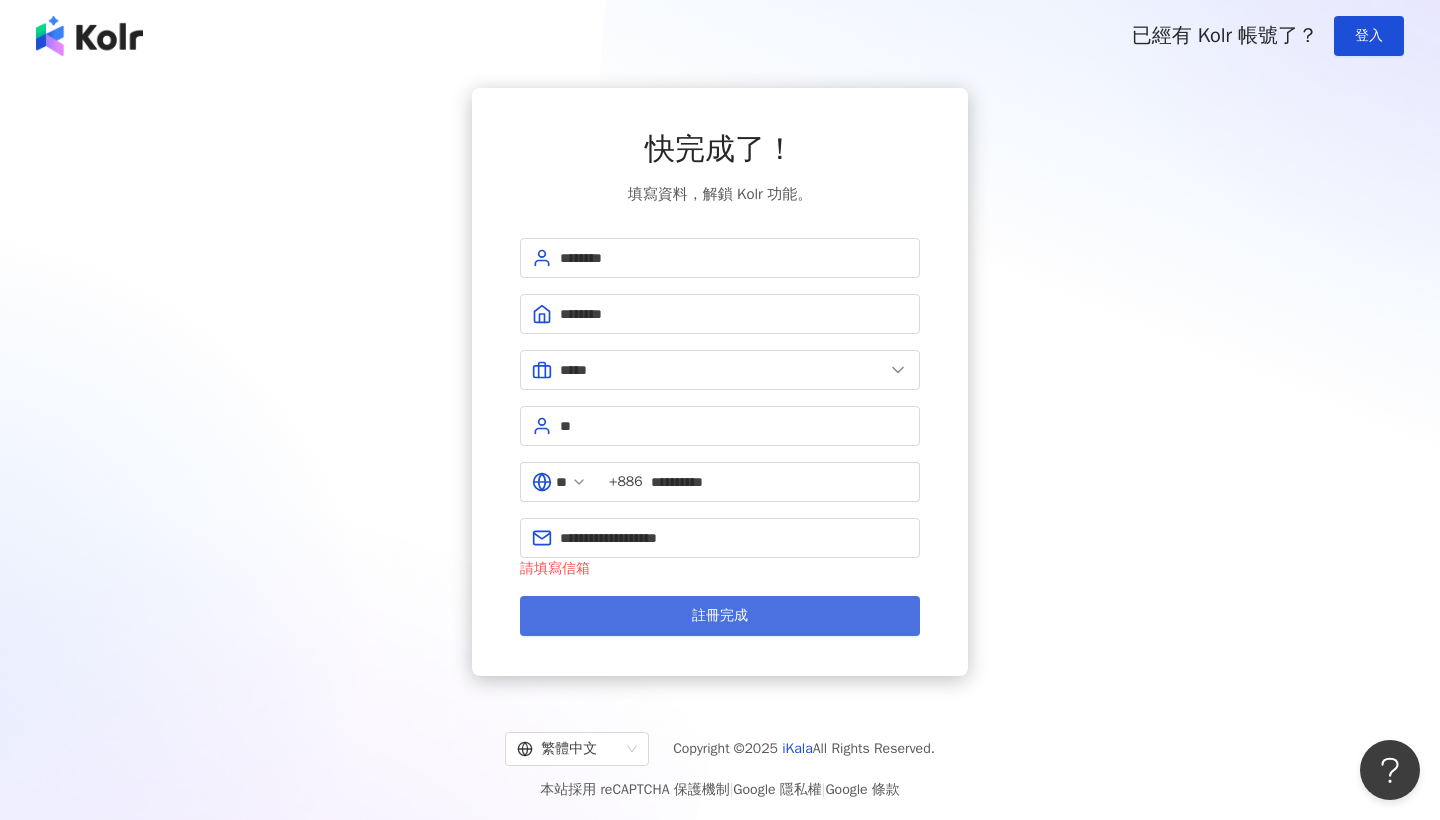 click on "註冊完成" at bounding box center [720, 616] 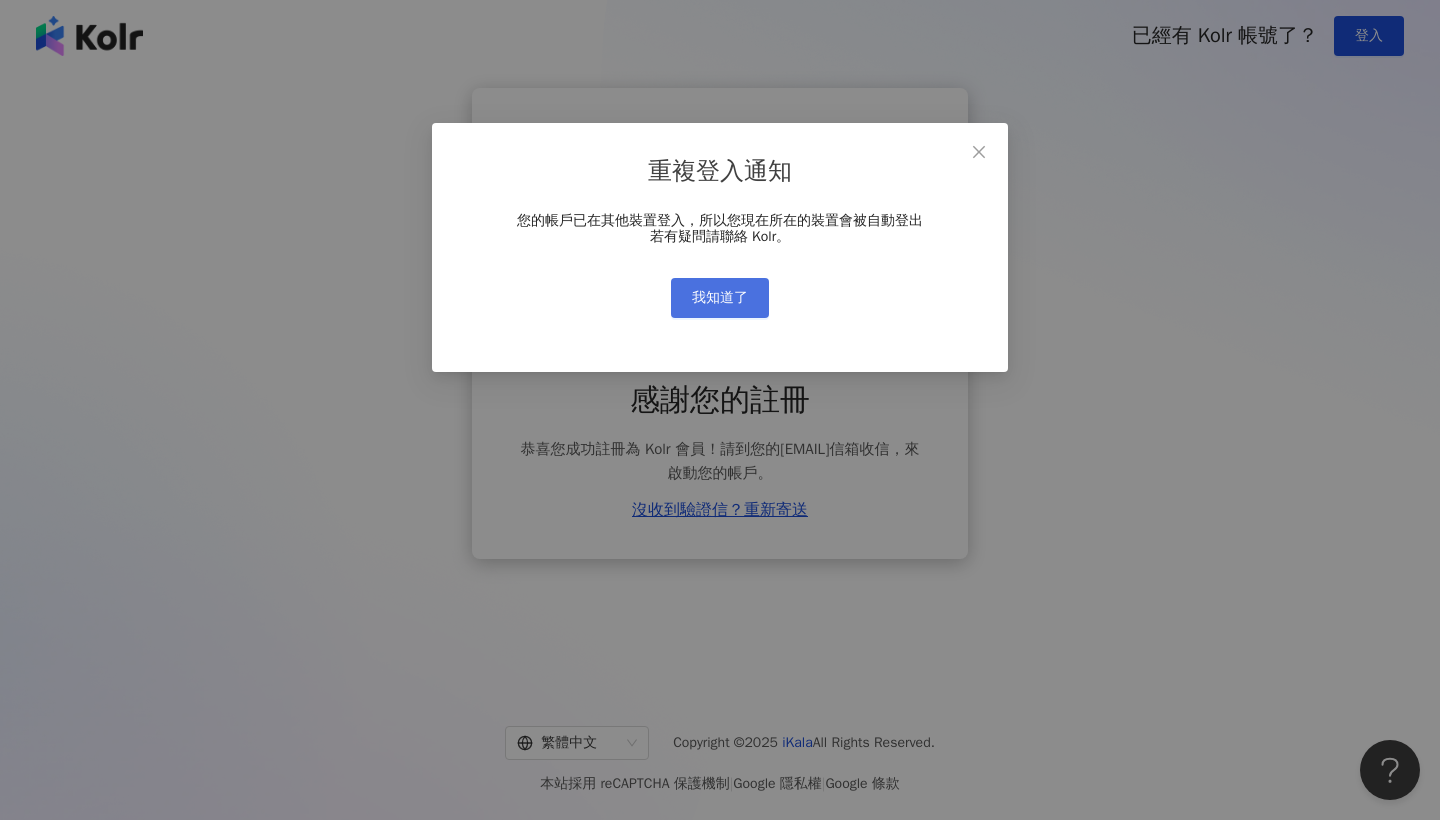 click on "我知道了" at bounding box center [720, 298] 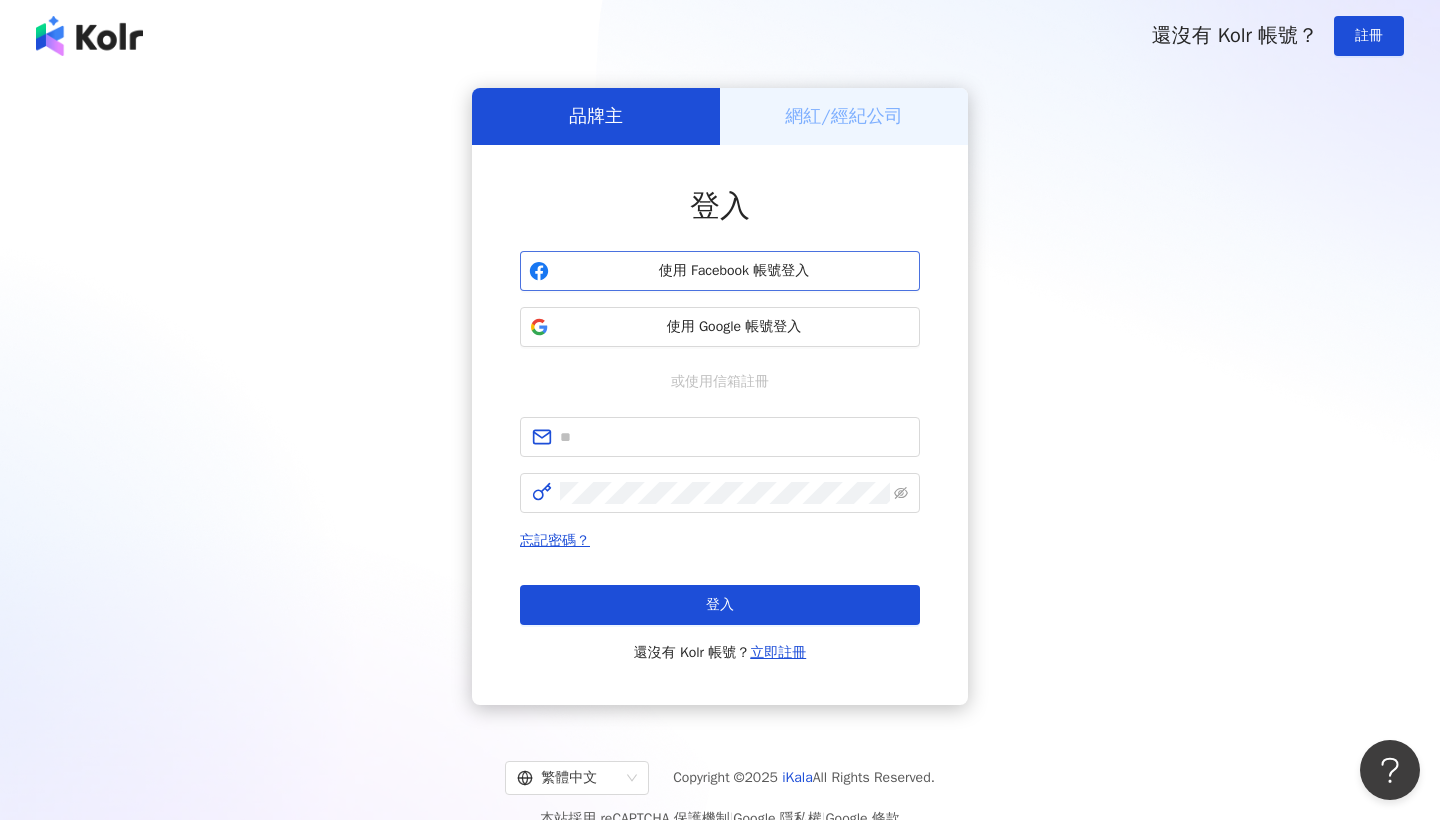 click on "使用 Facebook 帳號登入" at bounding box center (734, 271) 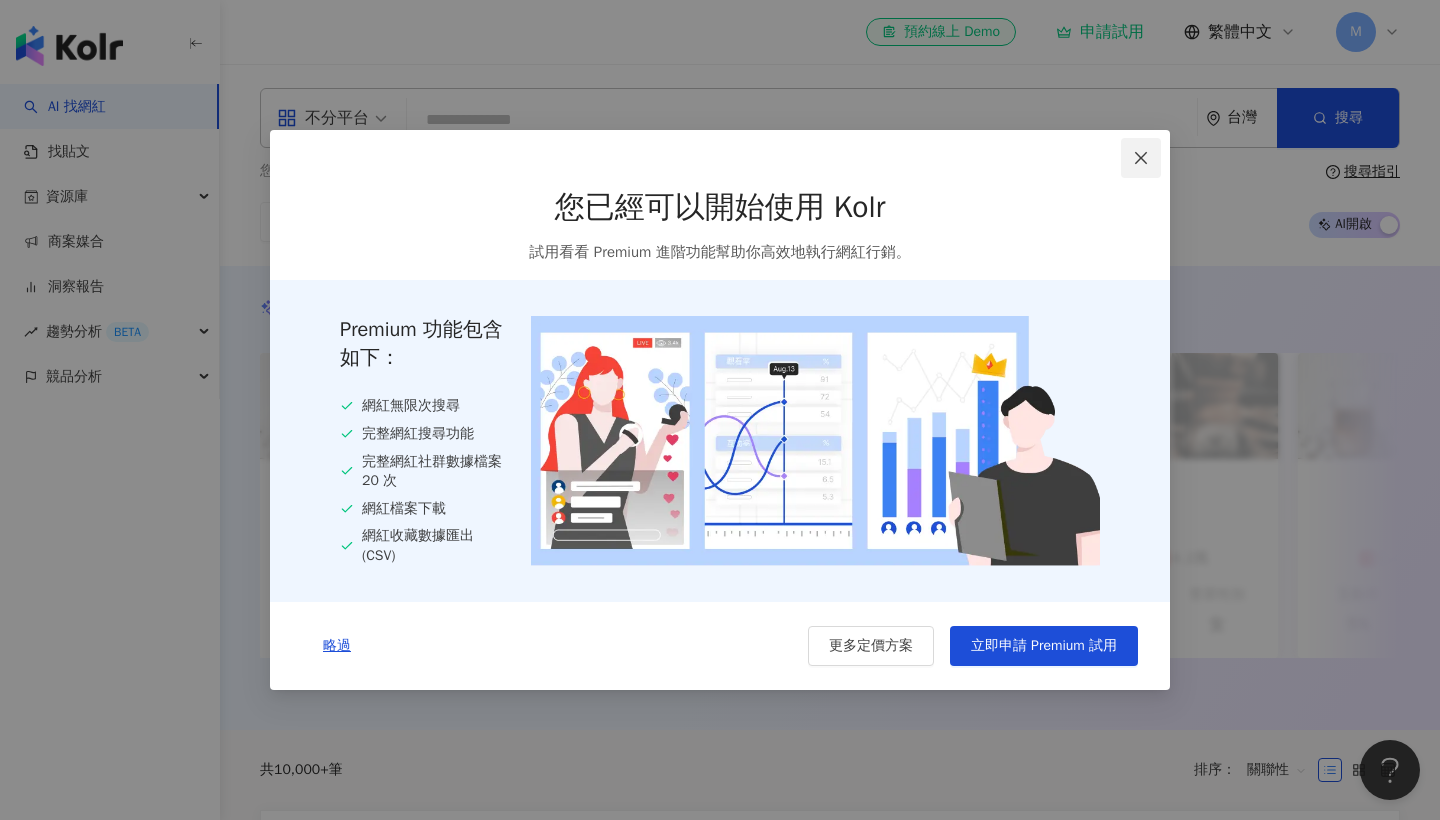click 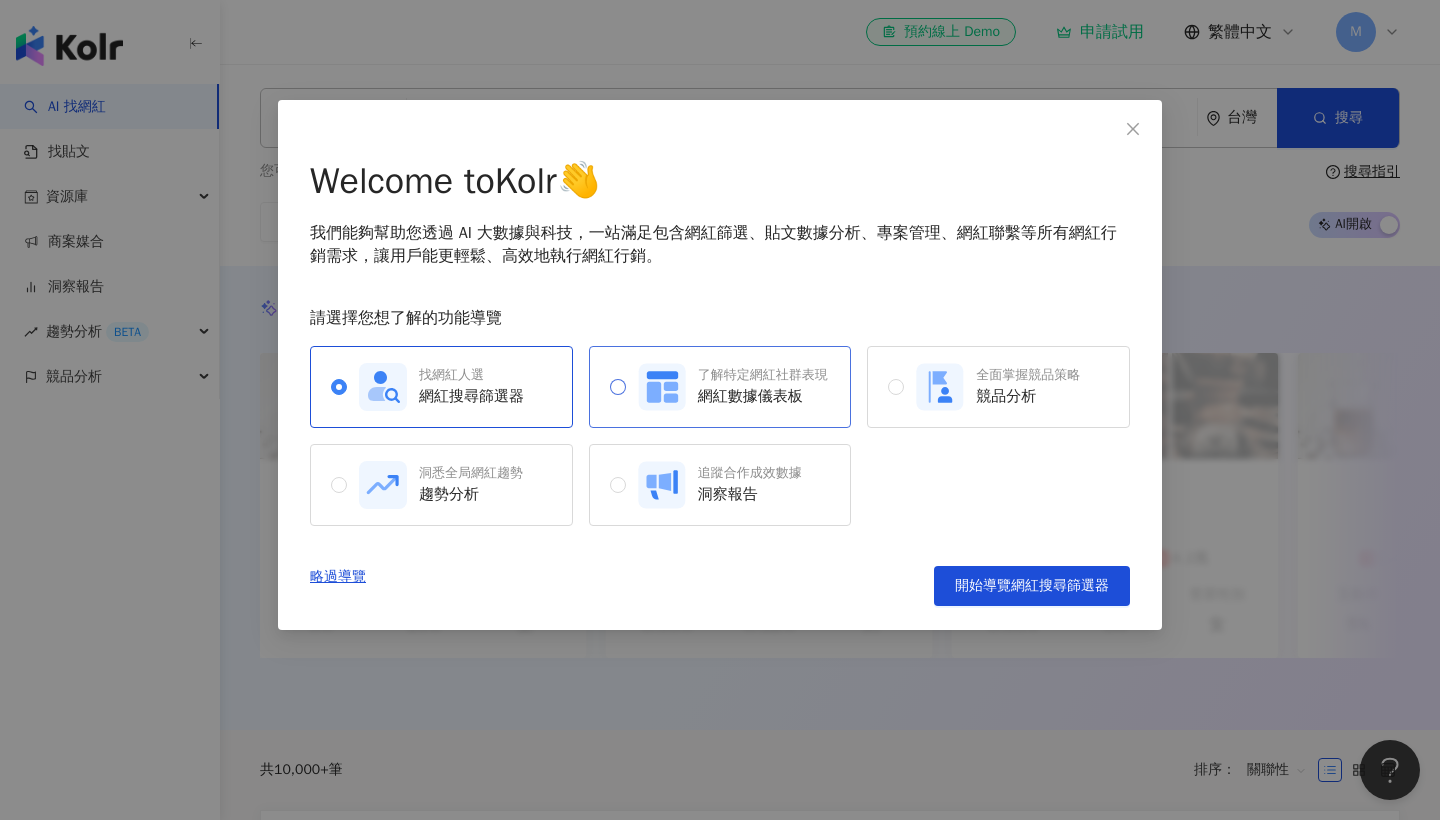 click at bounding box center (618, 387) 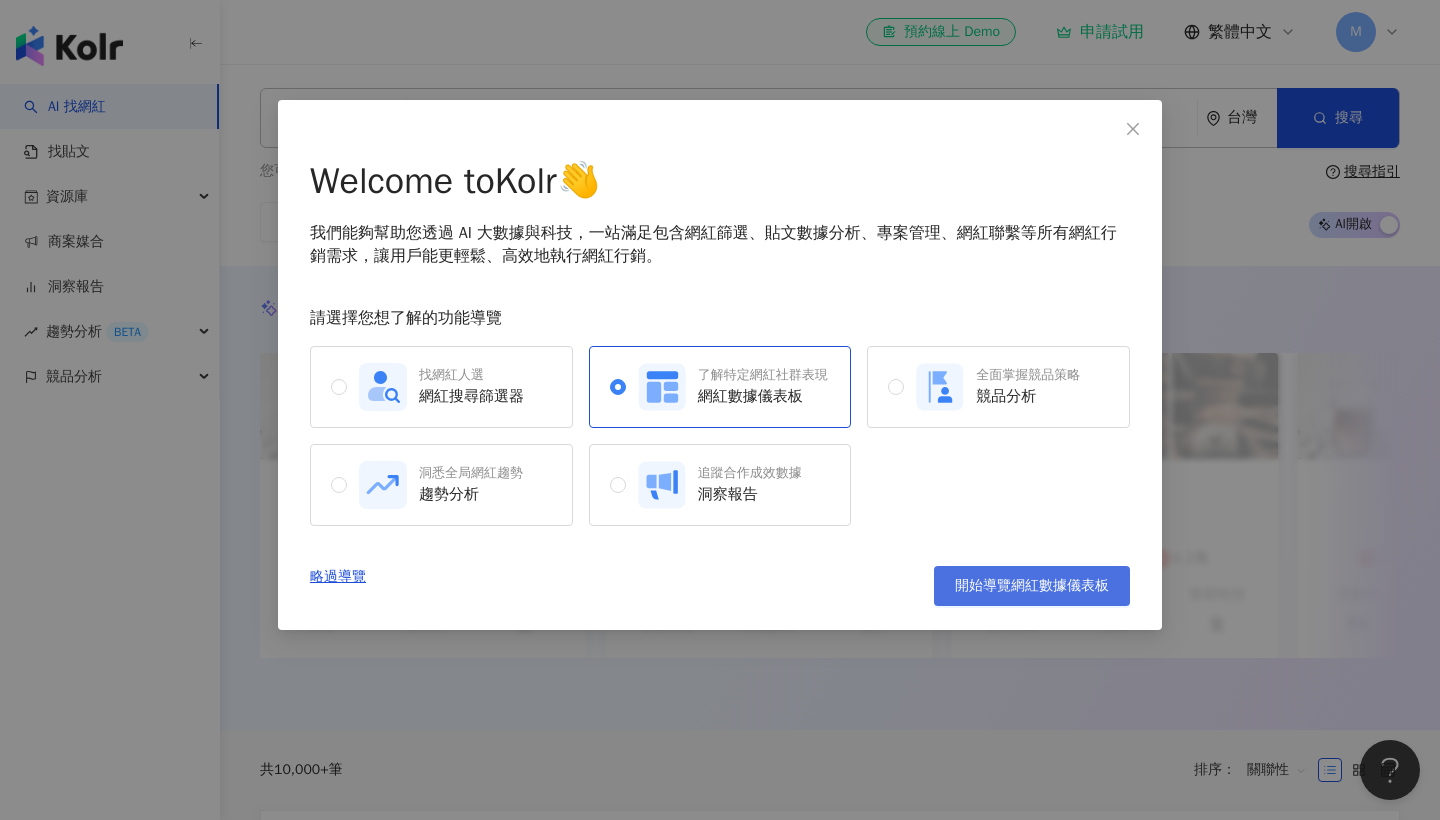 click on "開始導覽網紅數據儀表板" at bounding box center [1032, 586] 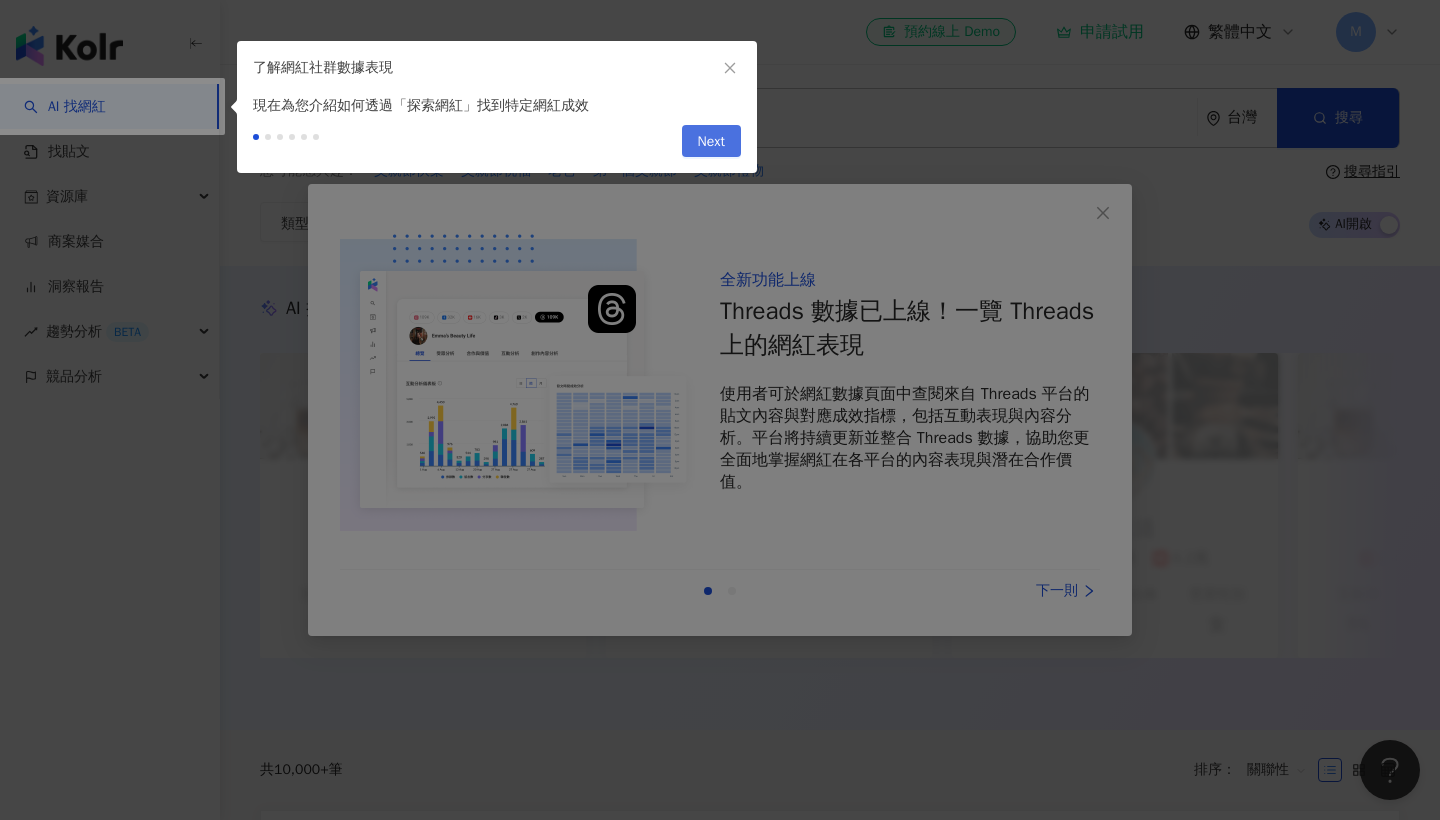 click on "Next" at bounding box center (711, 142) 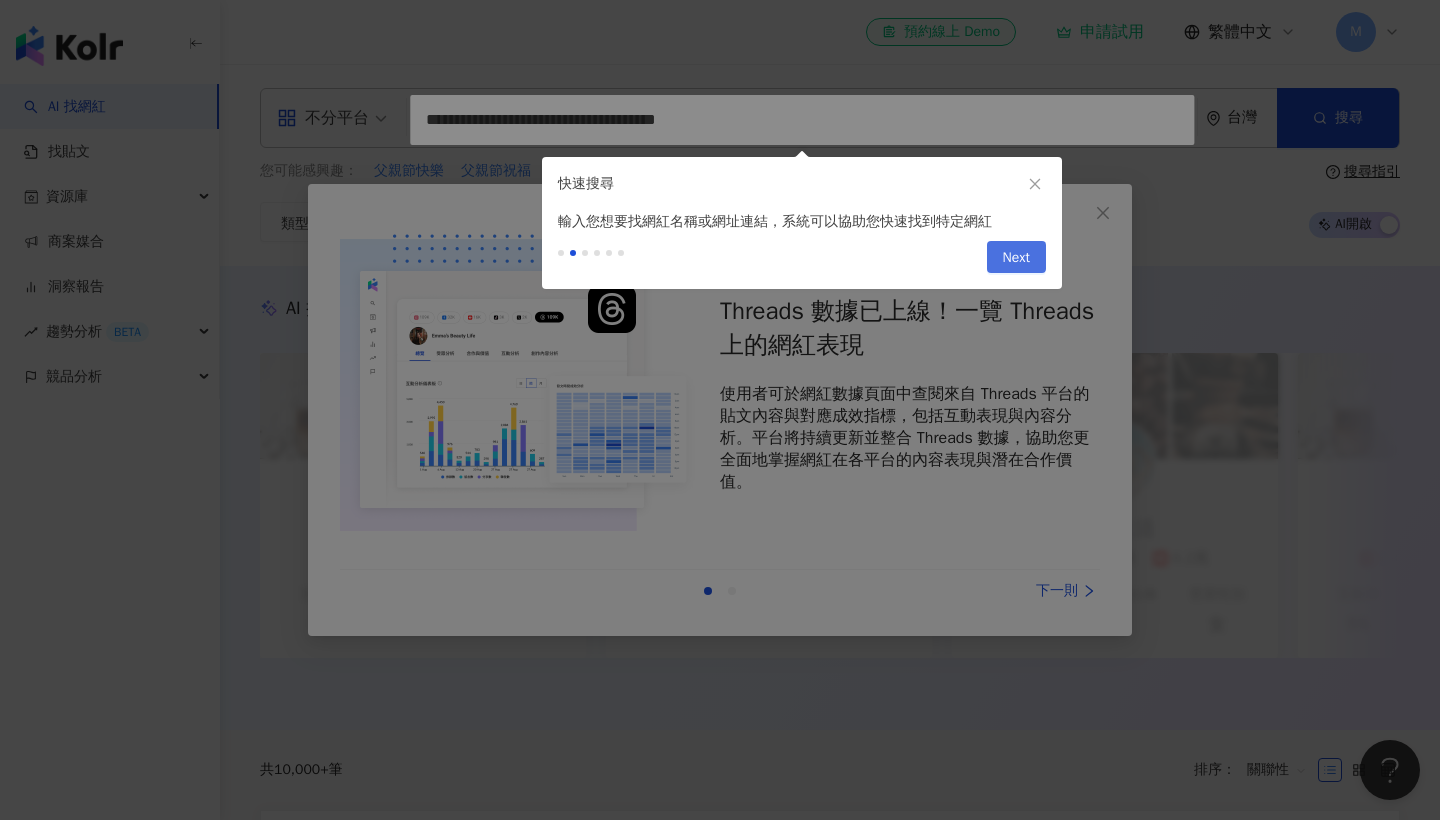 type on "**********" 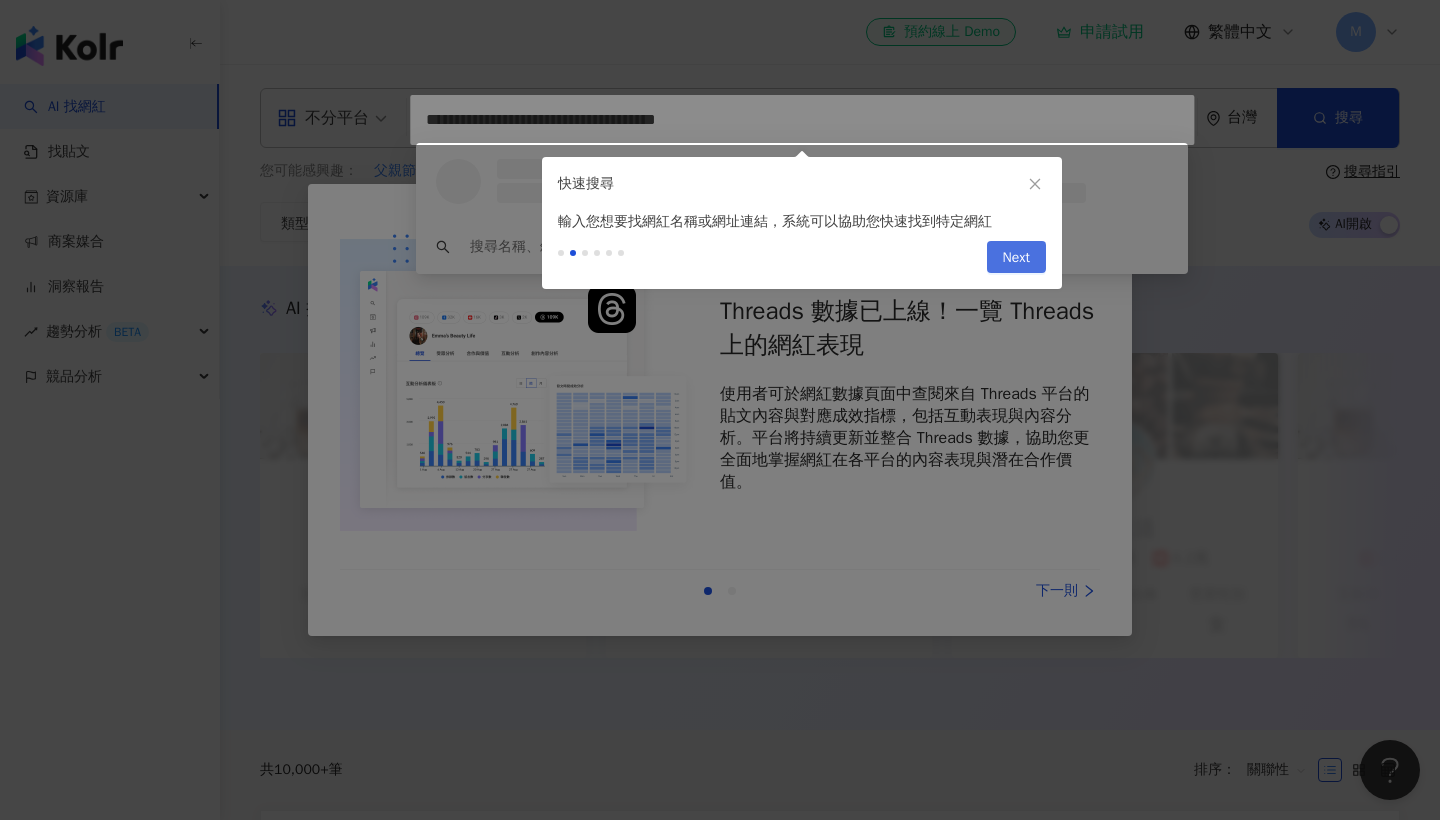 click on "Next" at bounding box center (1016, 258) 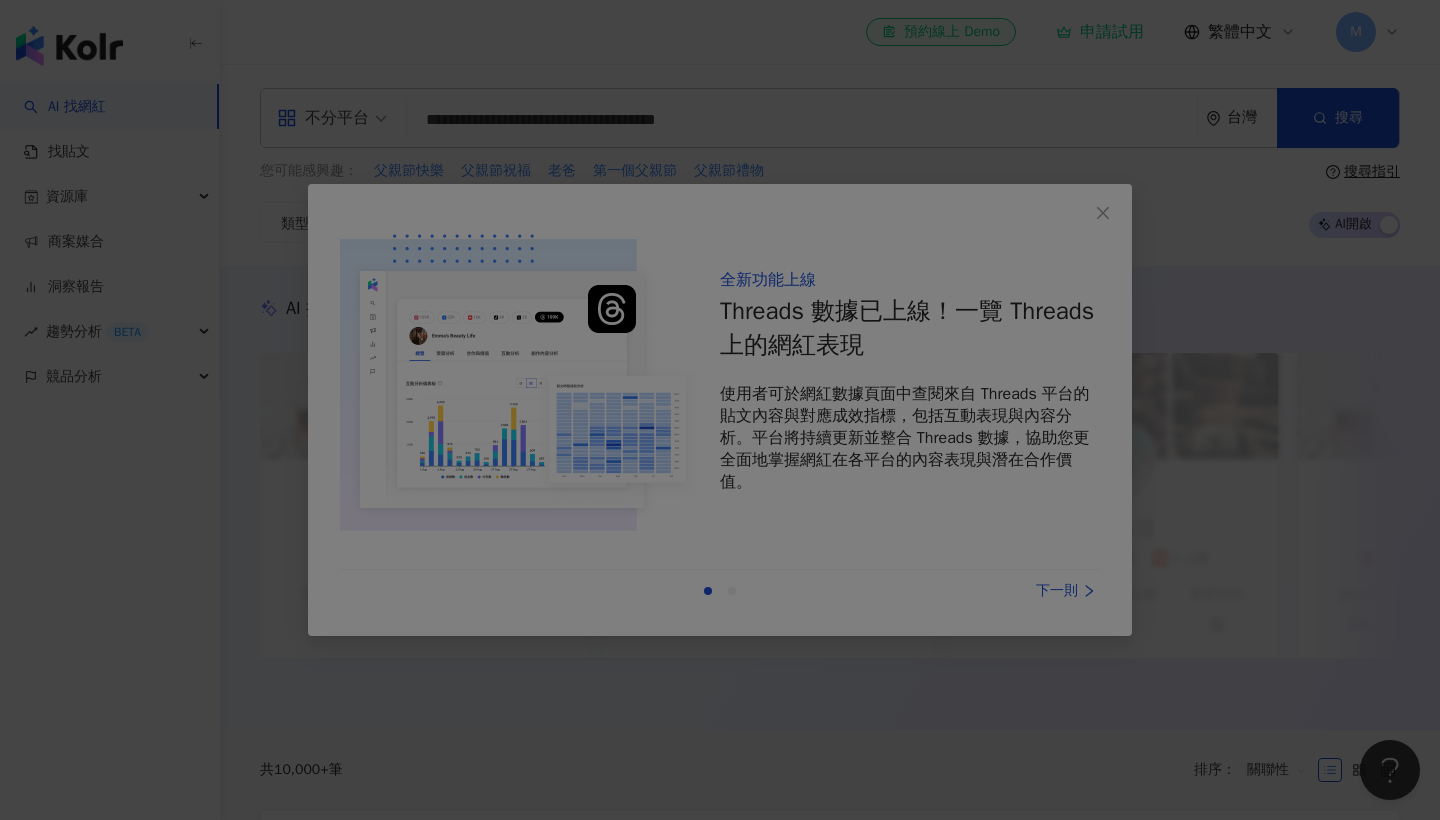 click at bounding box center [720, 410] 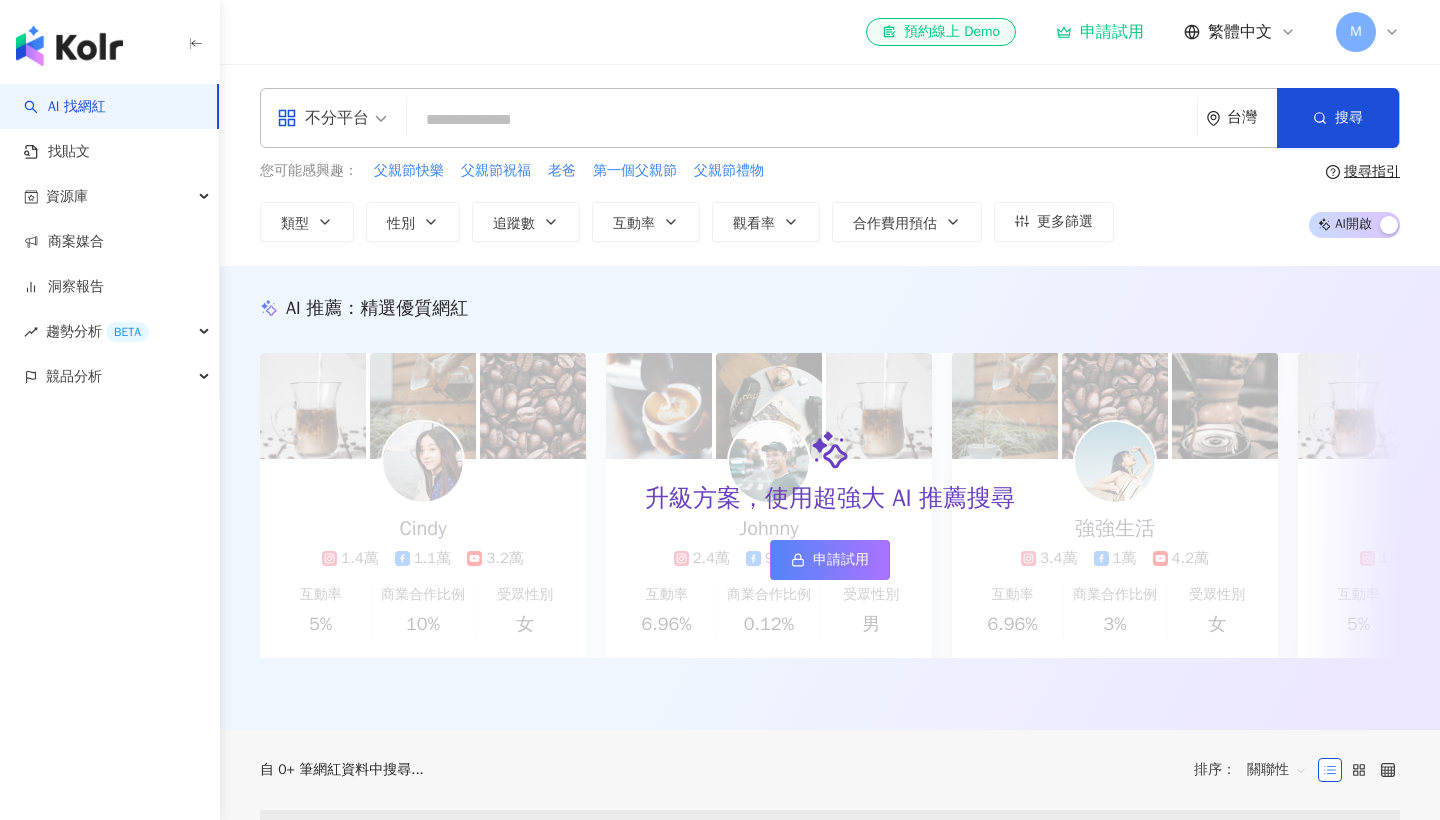 scroll, scrollTop: 0, scrollLeft: 0, axis: both 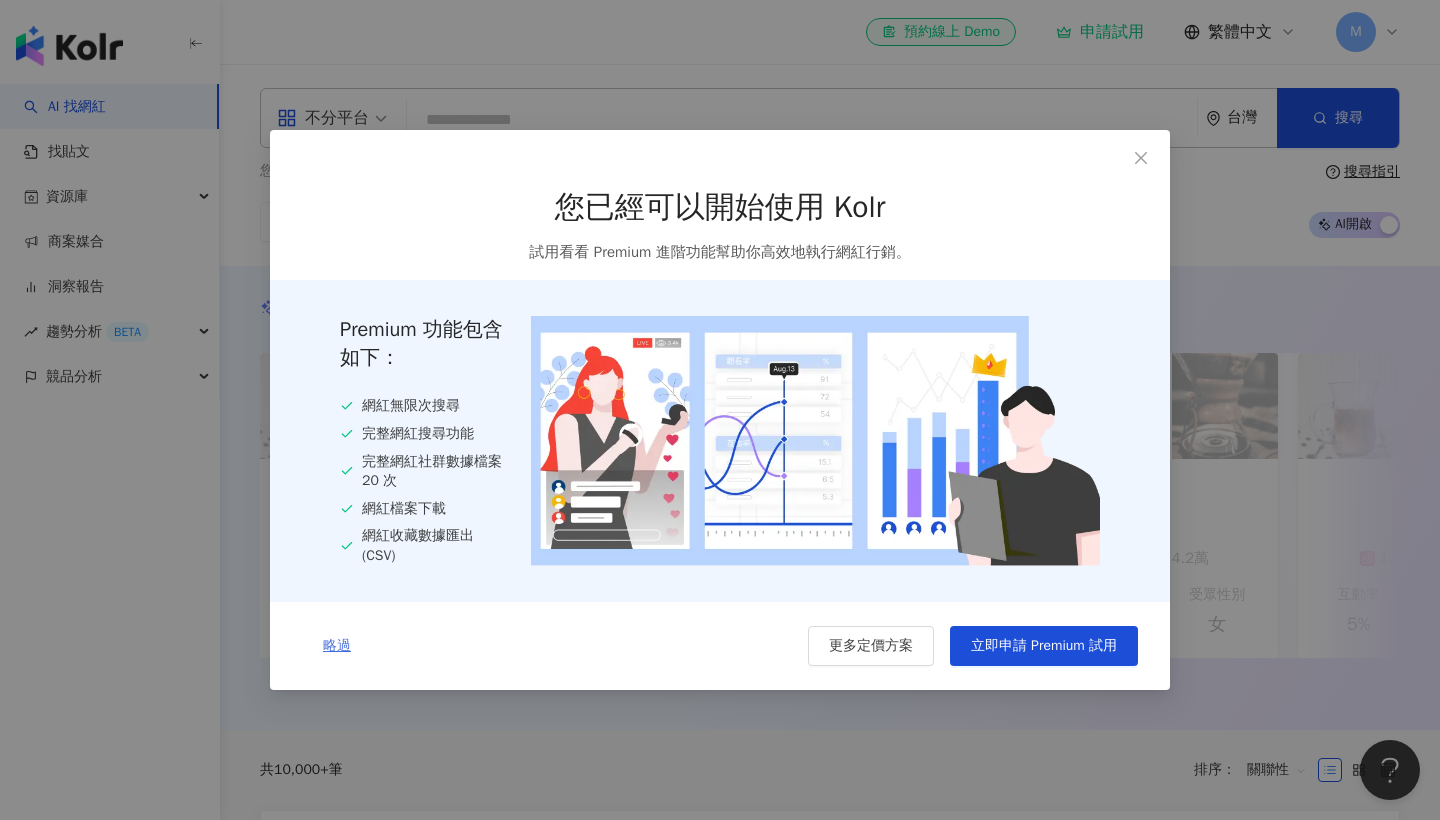 click on "略過" at bounding box center (337, 646) 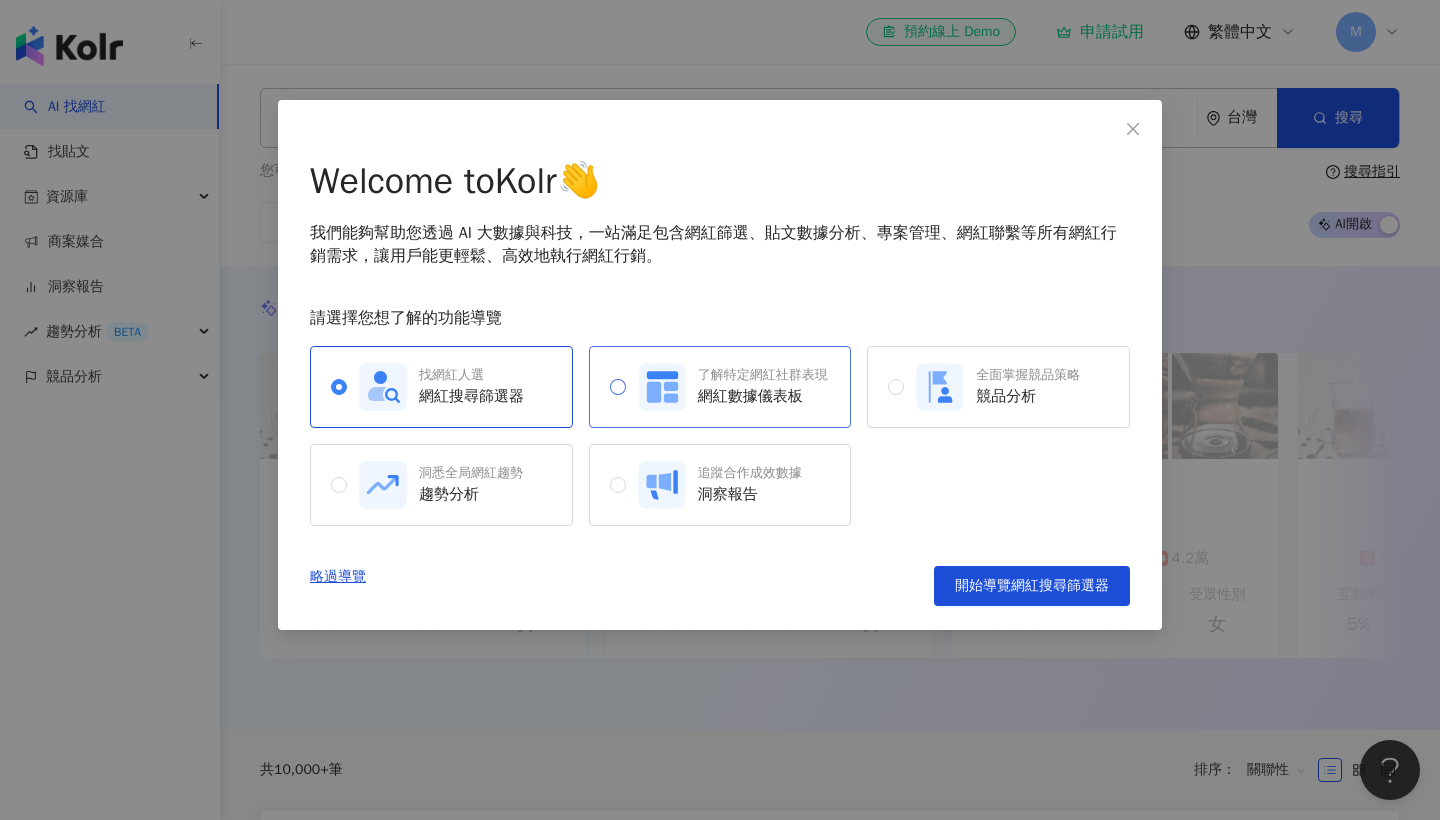 click on "了解特定網紅社群表現 網紅數據儀表板" at bounding box center (720, 387) 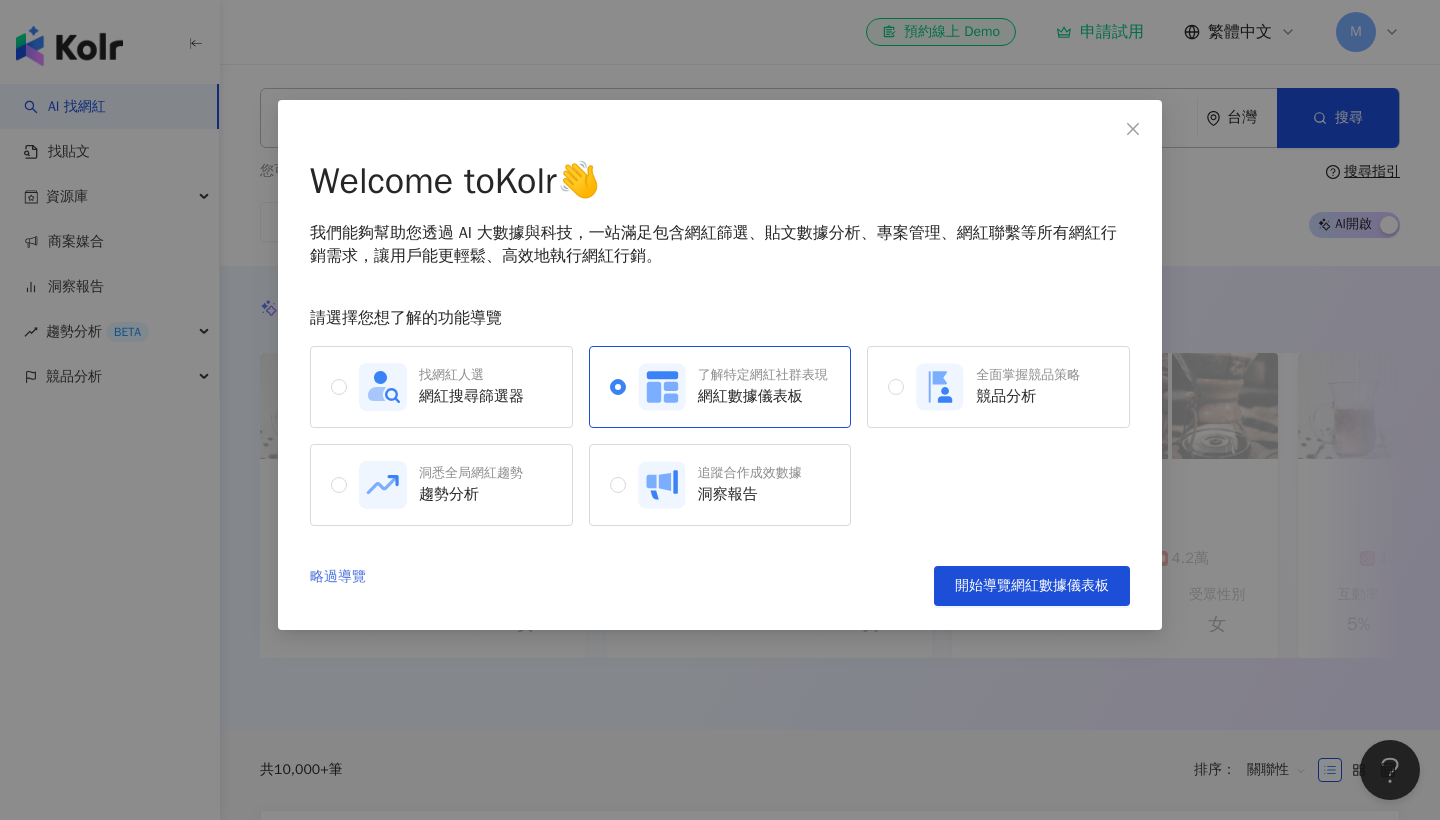 click on "略過導覽" at bounding box center [338, 586] 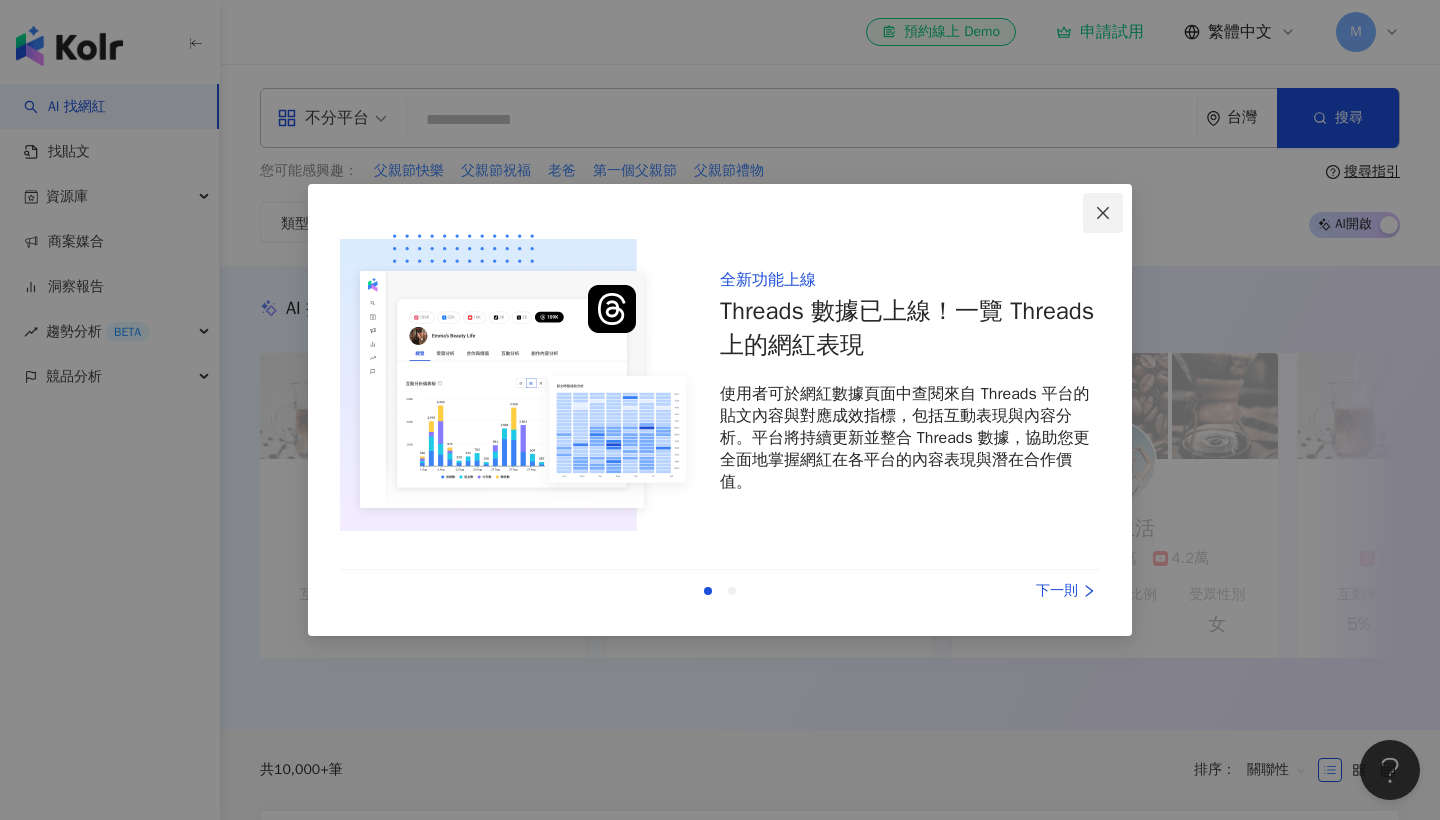click at bounding box center [1103, 213] 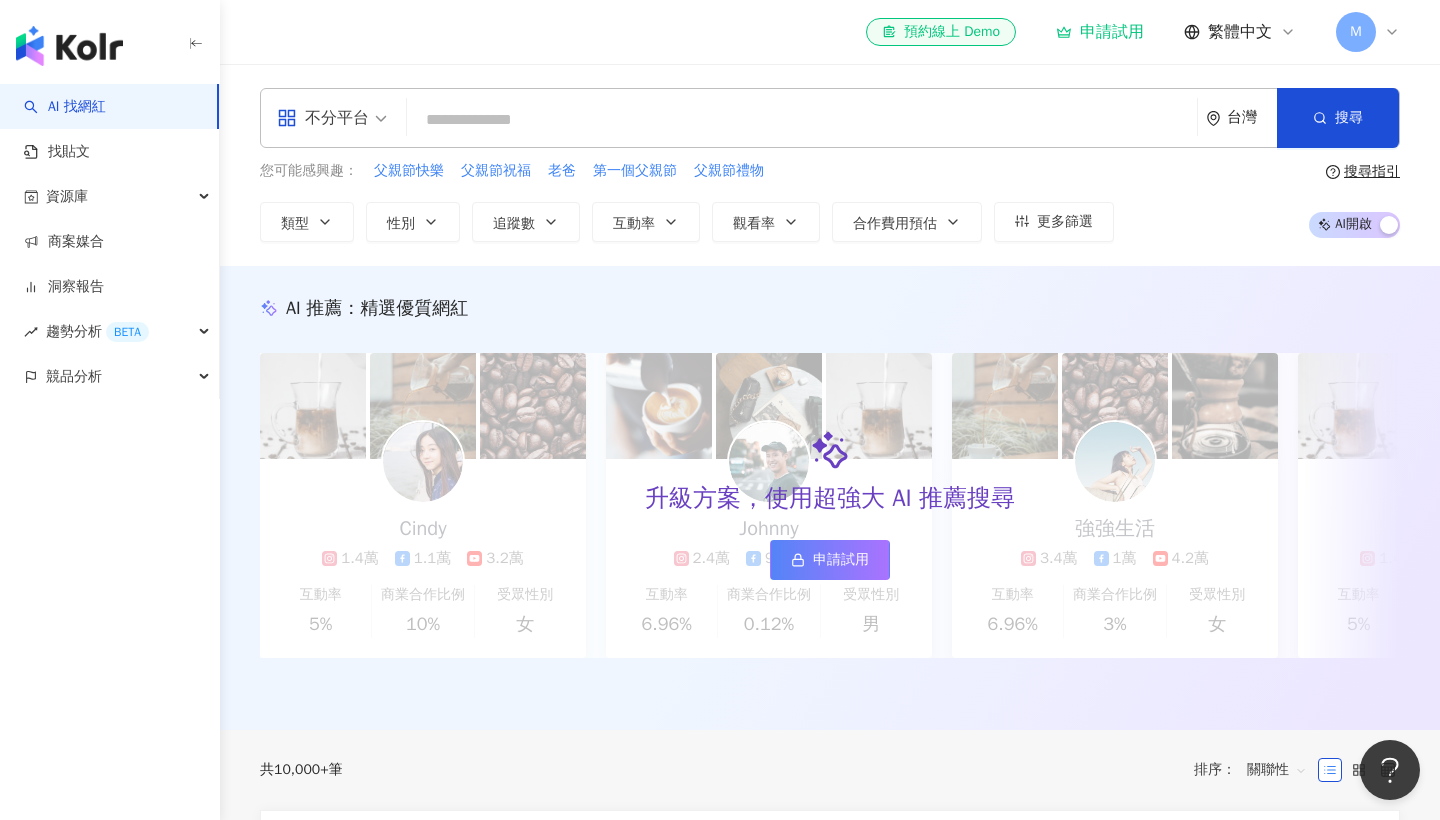 click at bounding box center (802, 120) 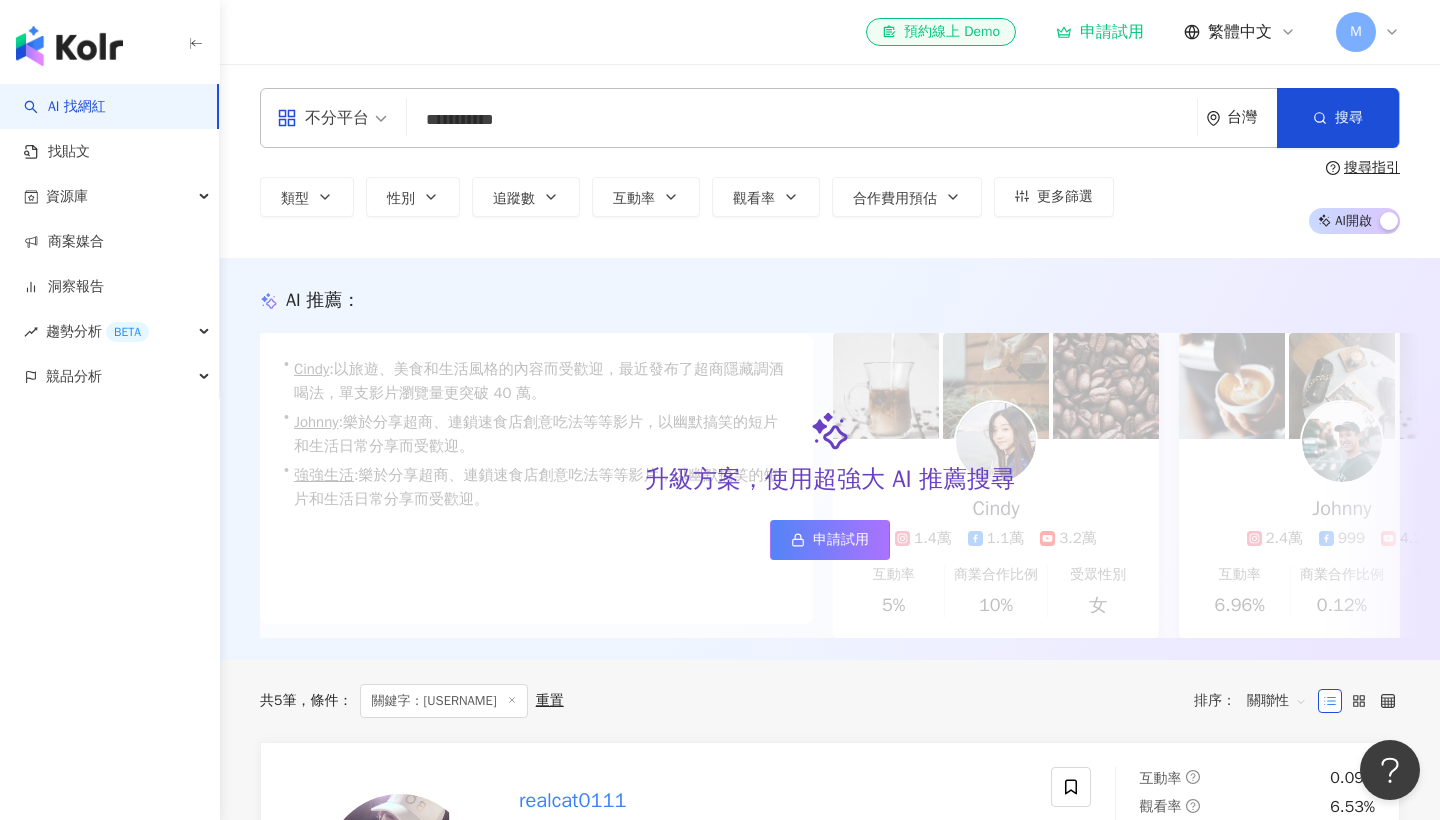 scroll, scrollTop: 0, scrollLeft: 0, axis: both 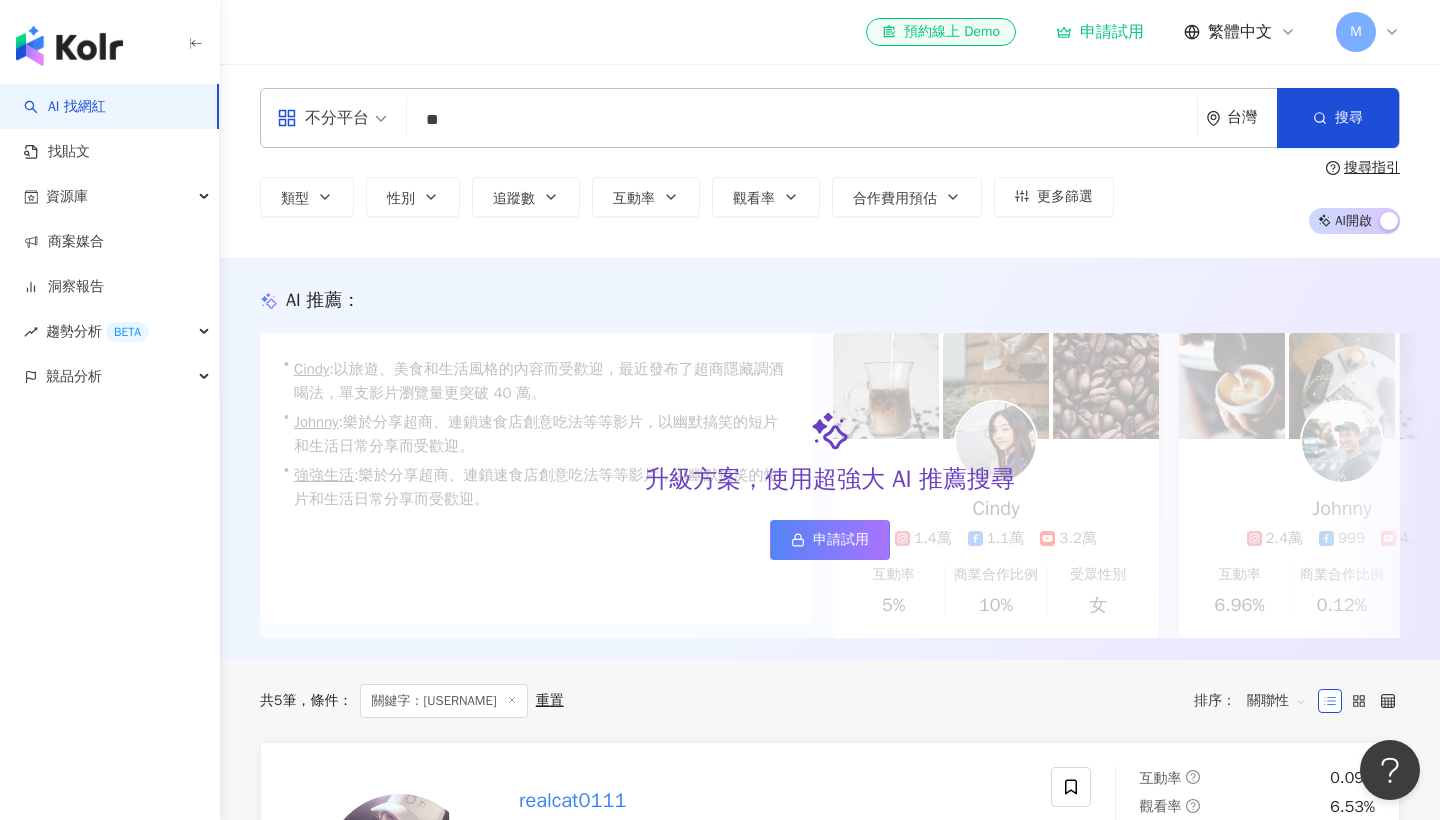 type on "*" 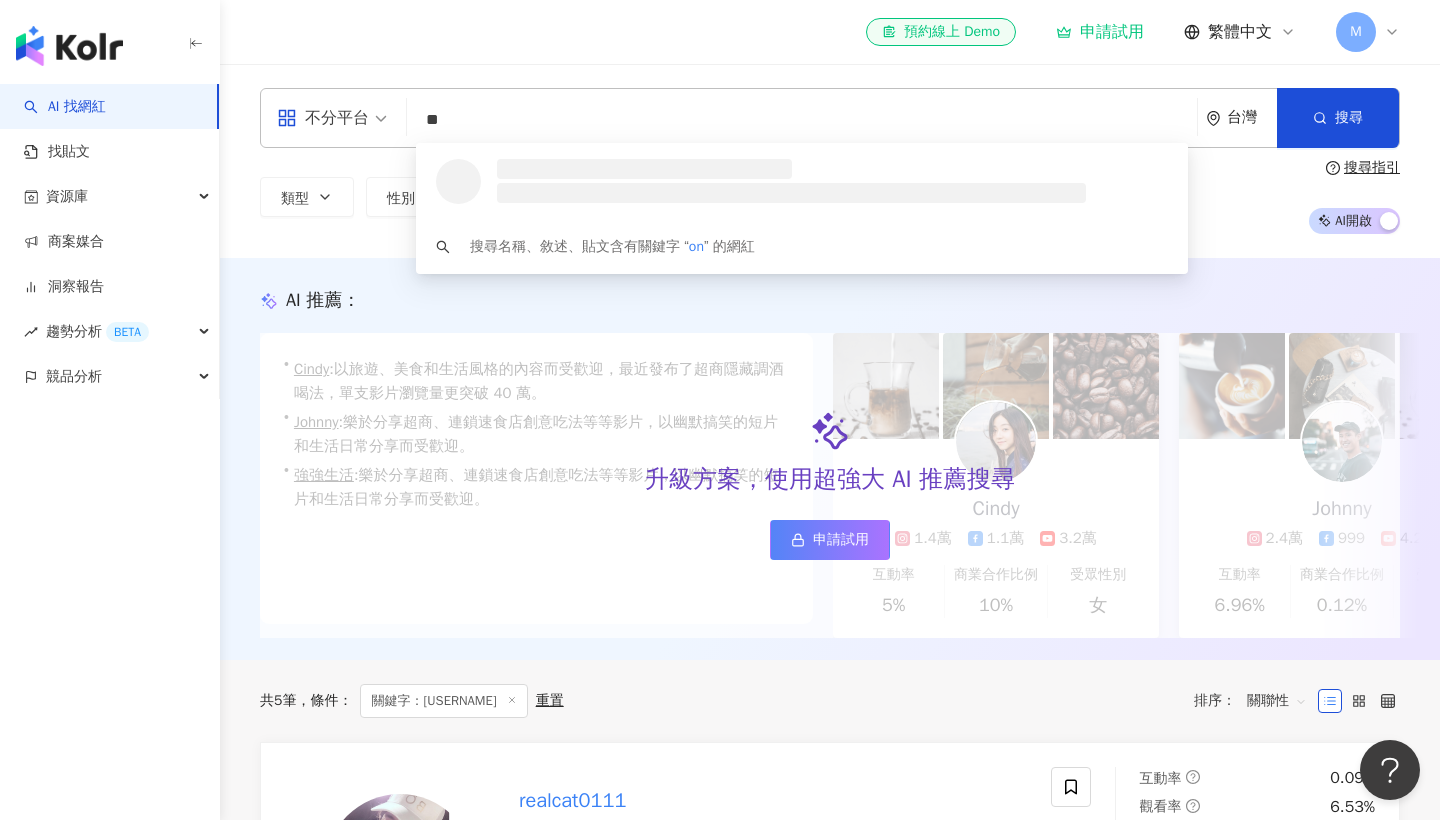 type on "*" 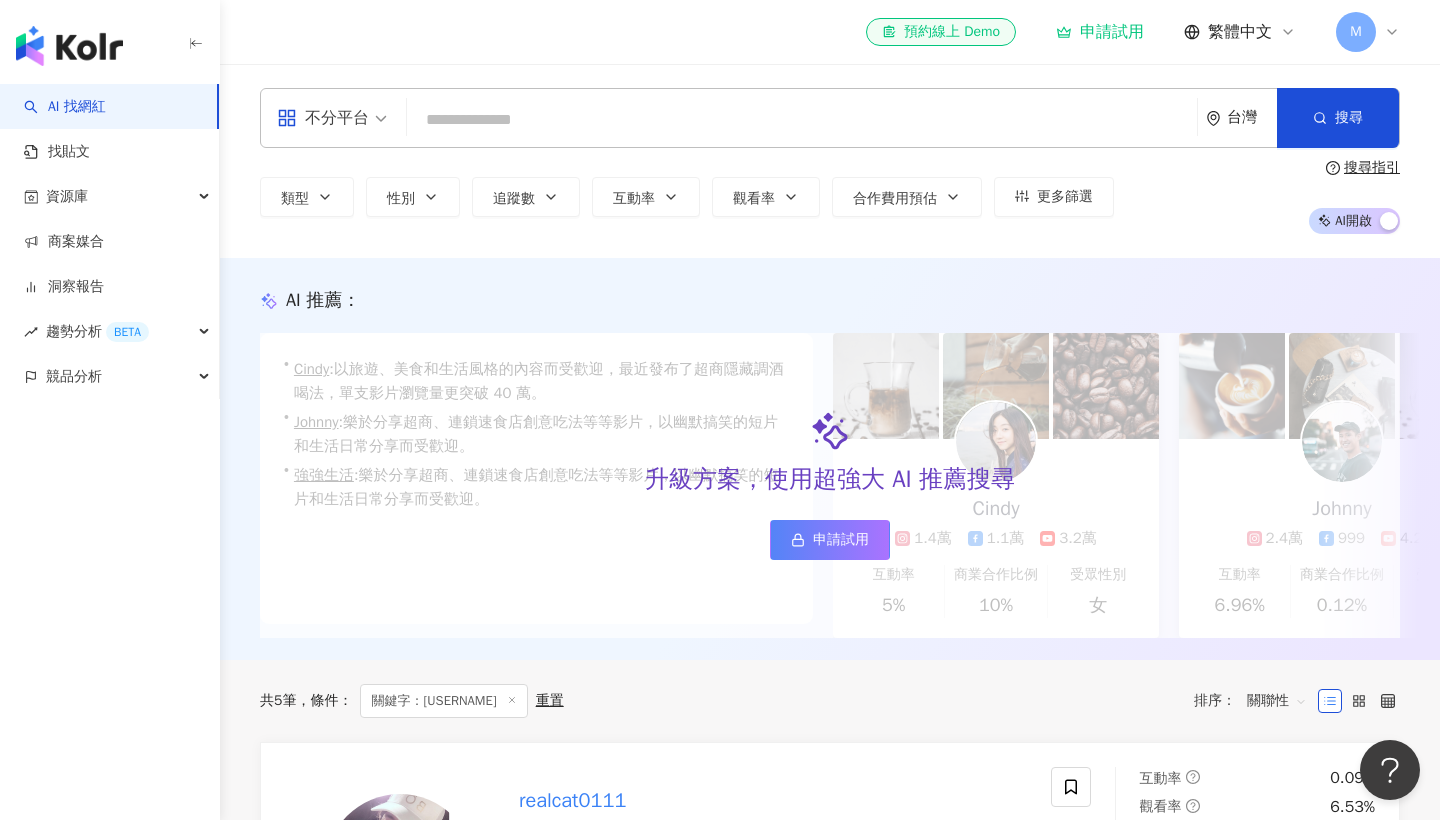 type on "*" 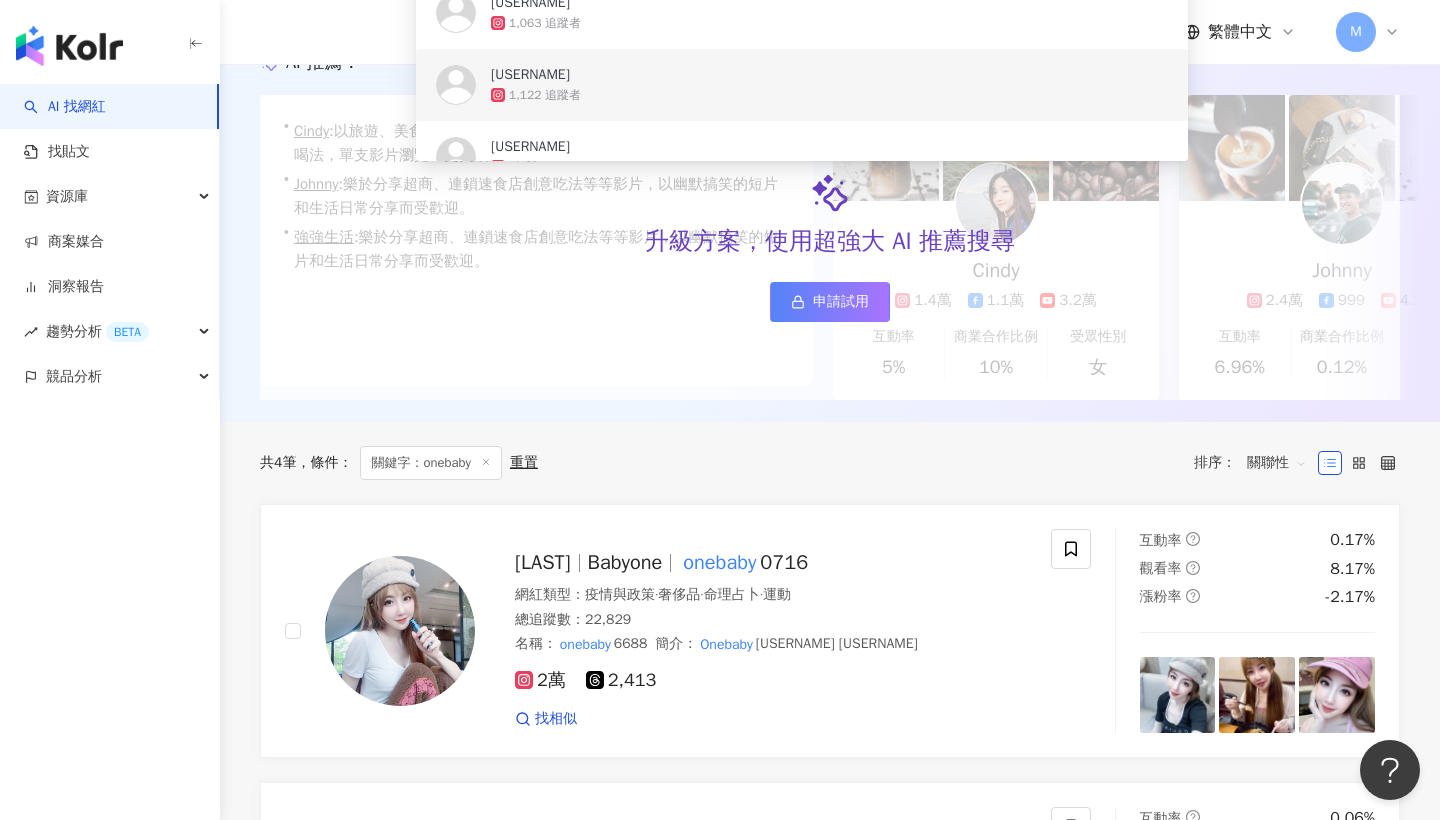 scroll, scrollTop: 294, scrollLeft: 0, axis: vertical 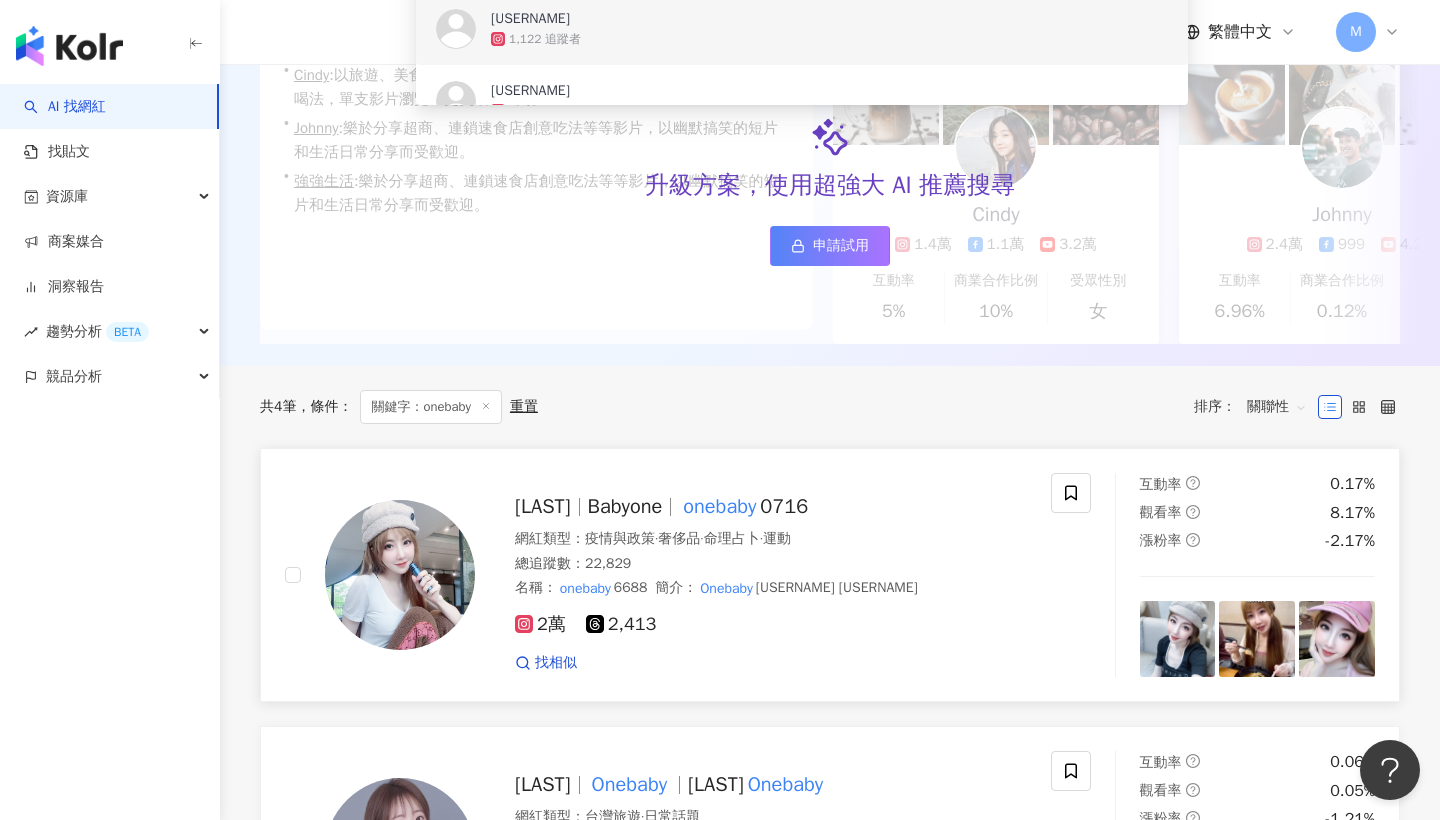 type on "********" 